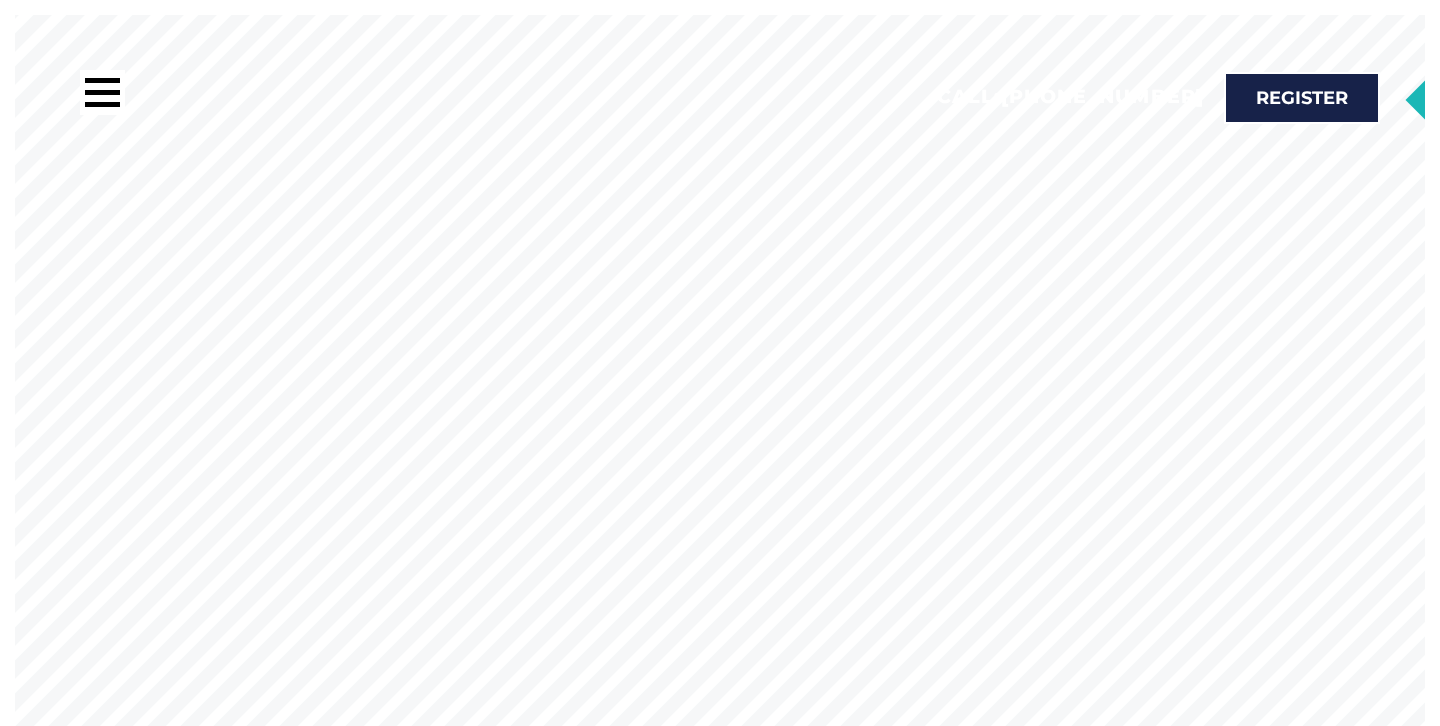 scroll, scrollTop: 0, scrollLeft: 0, axis: both 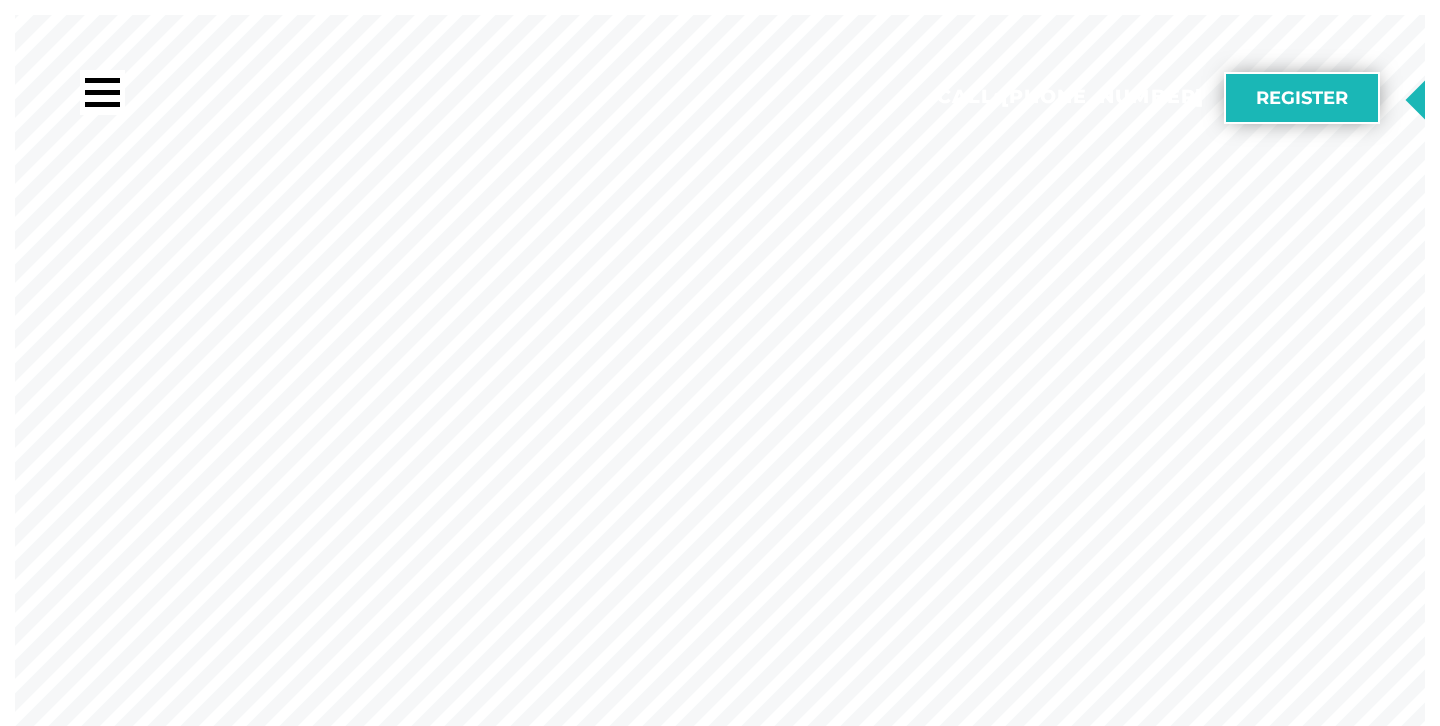 click on "Register" at bounding box center [1302, 98] 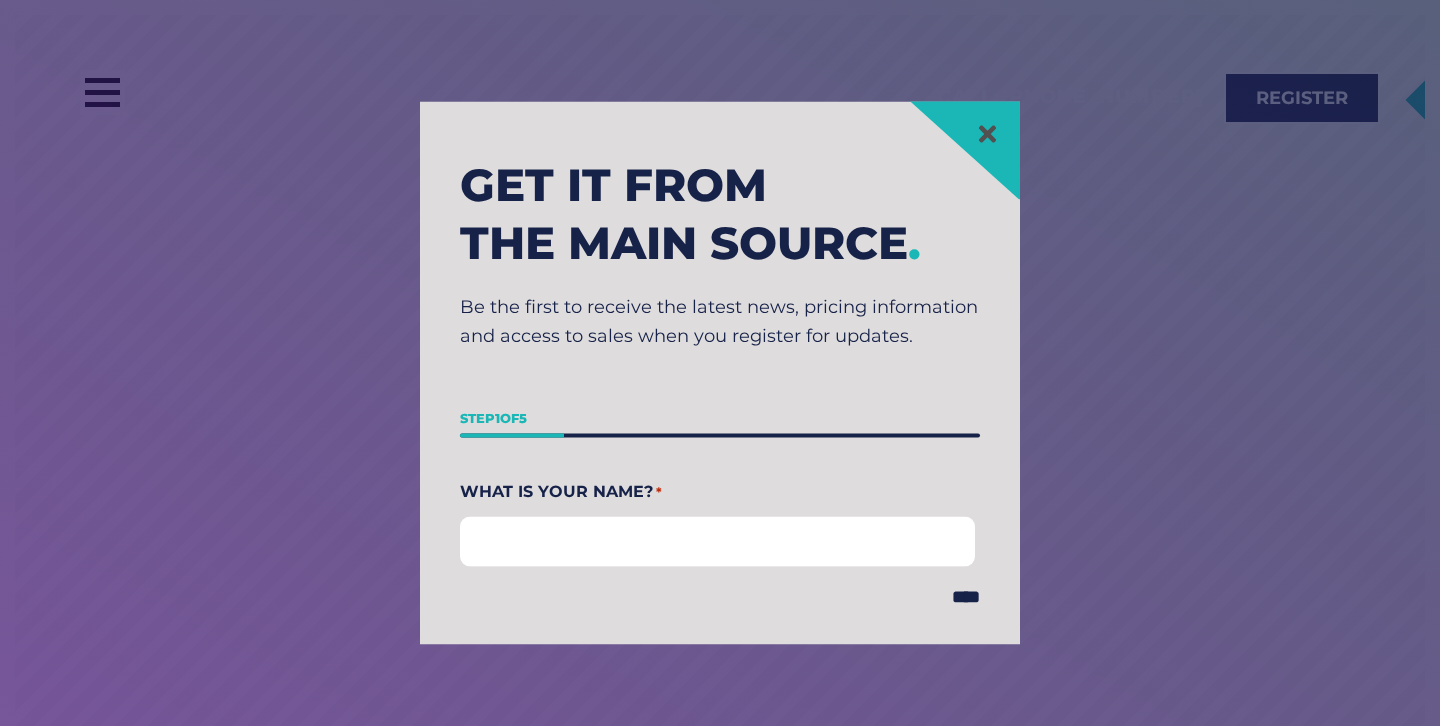 click on "First" at bounding box center (717, 542) 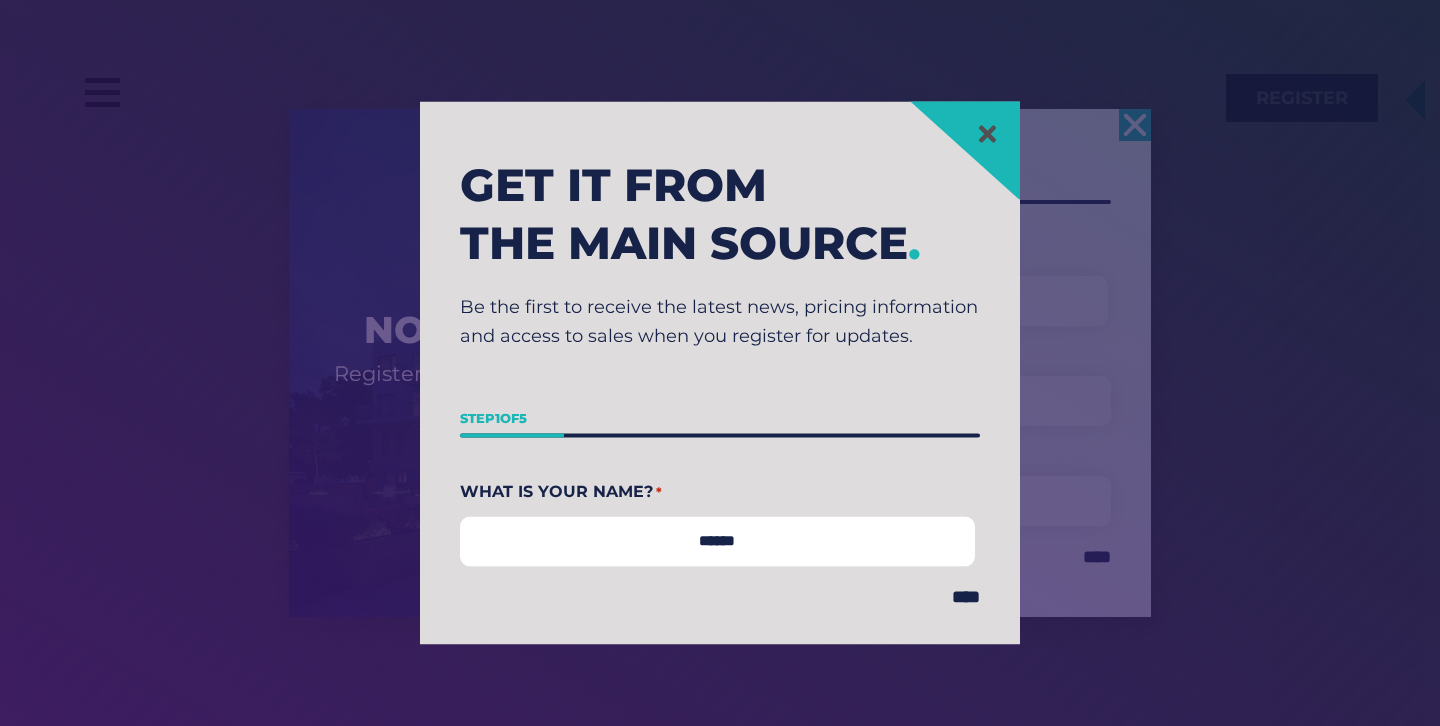 click on "******" at bounding box center [717, 542] 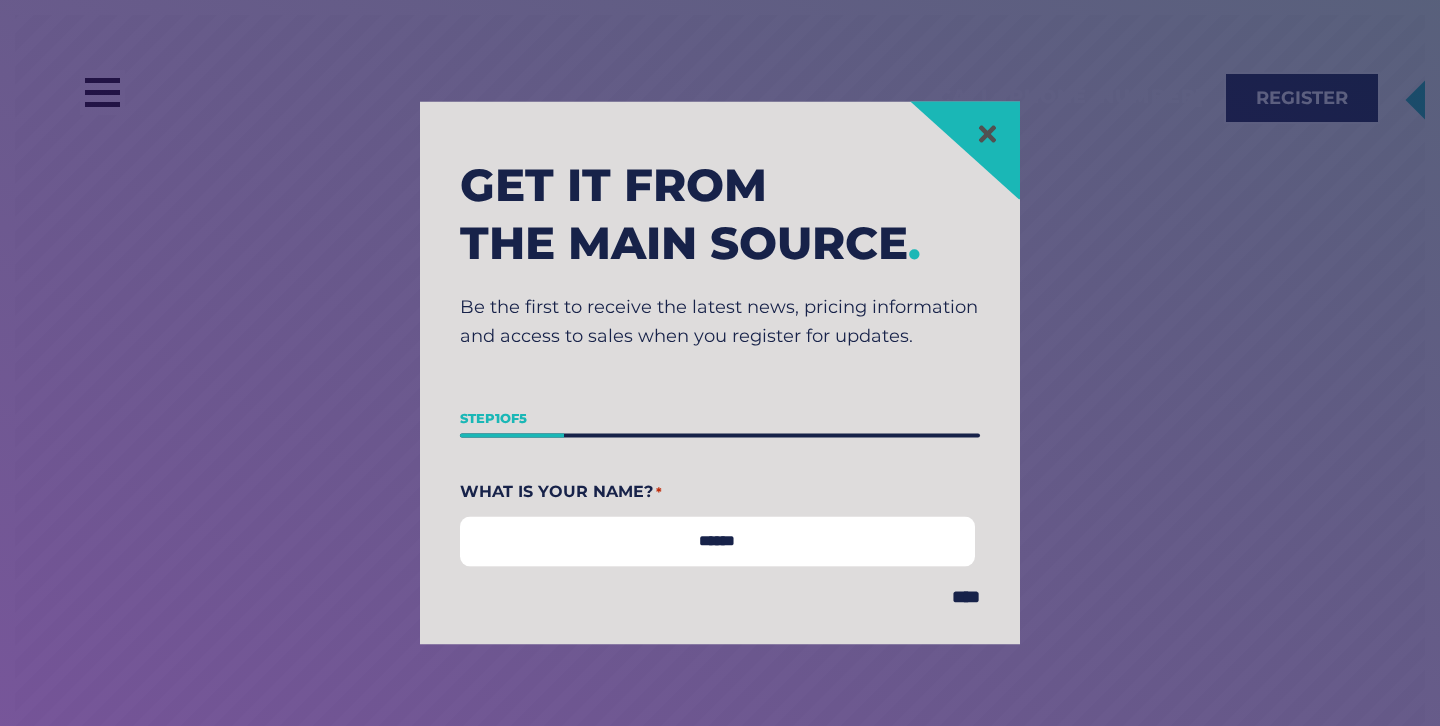 click on "******" at bounding box center [717, 542] 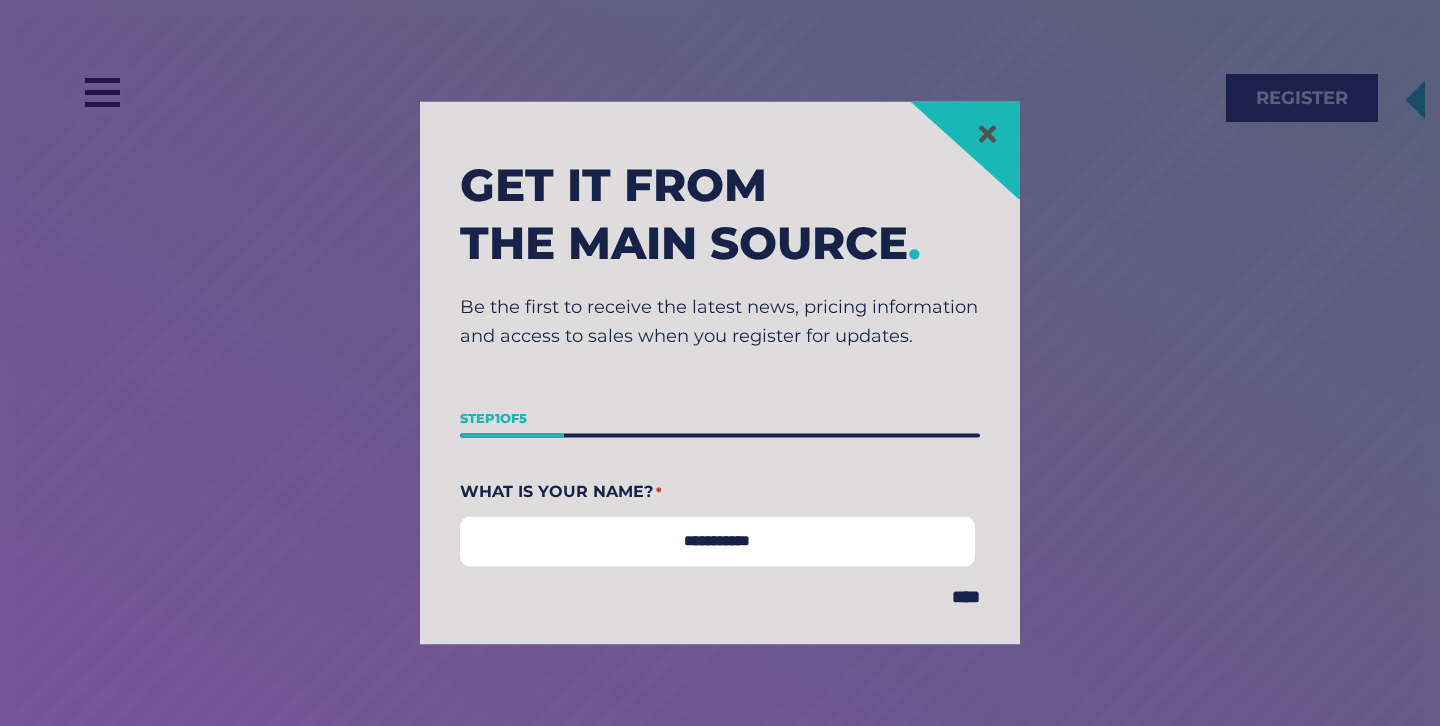type on "**********" 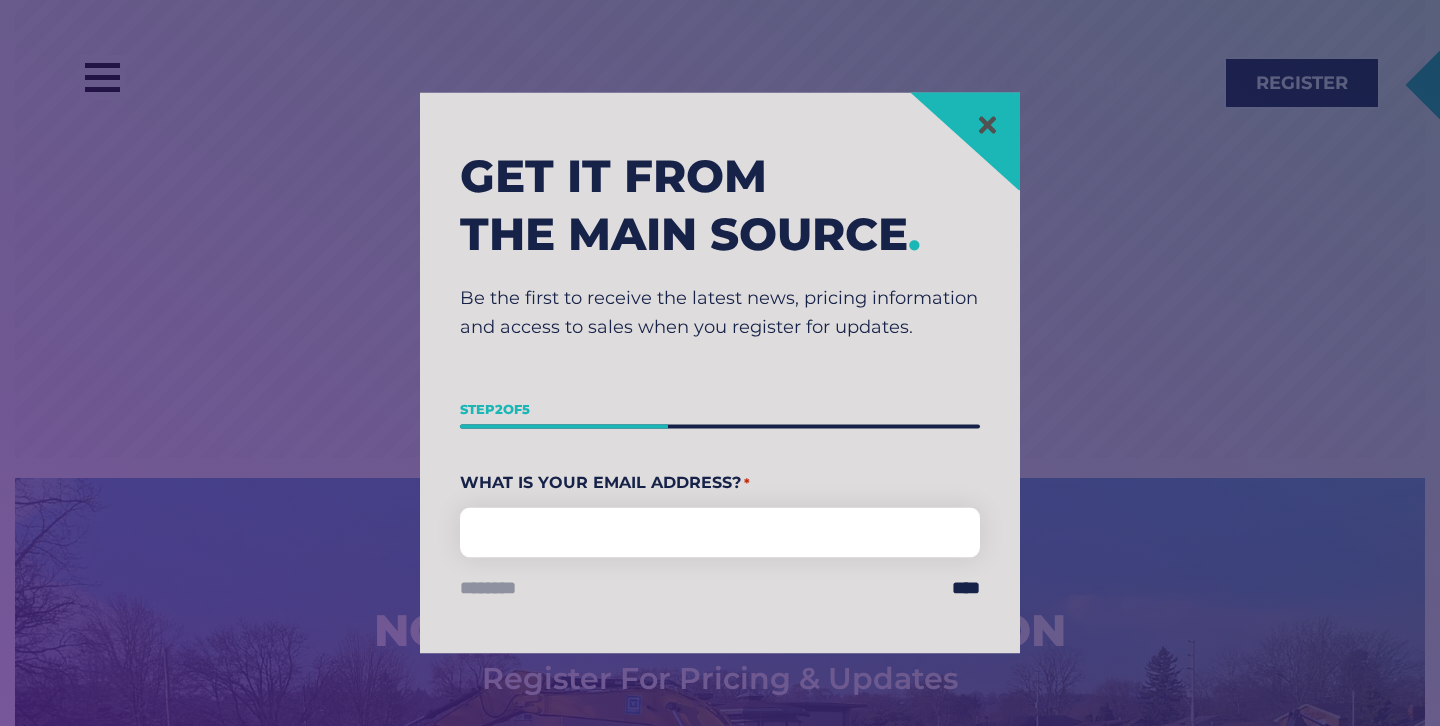 scroll, scrollTop: 294, scrollLeft: 0, axis: vertical 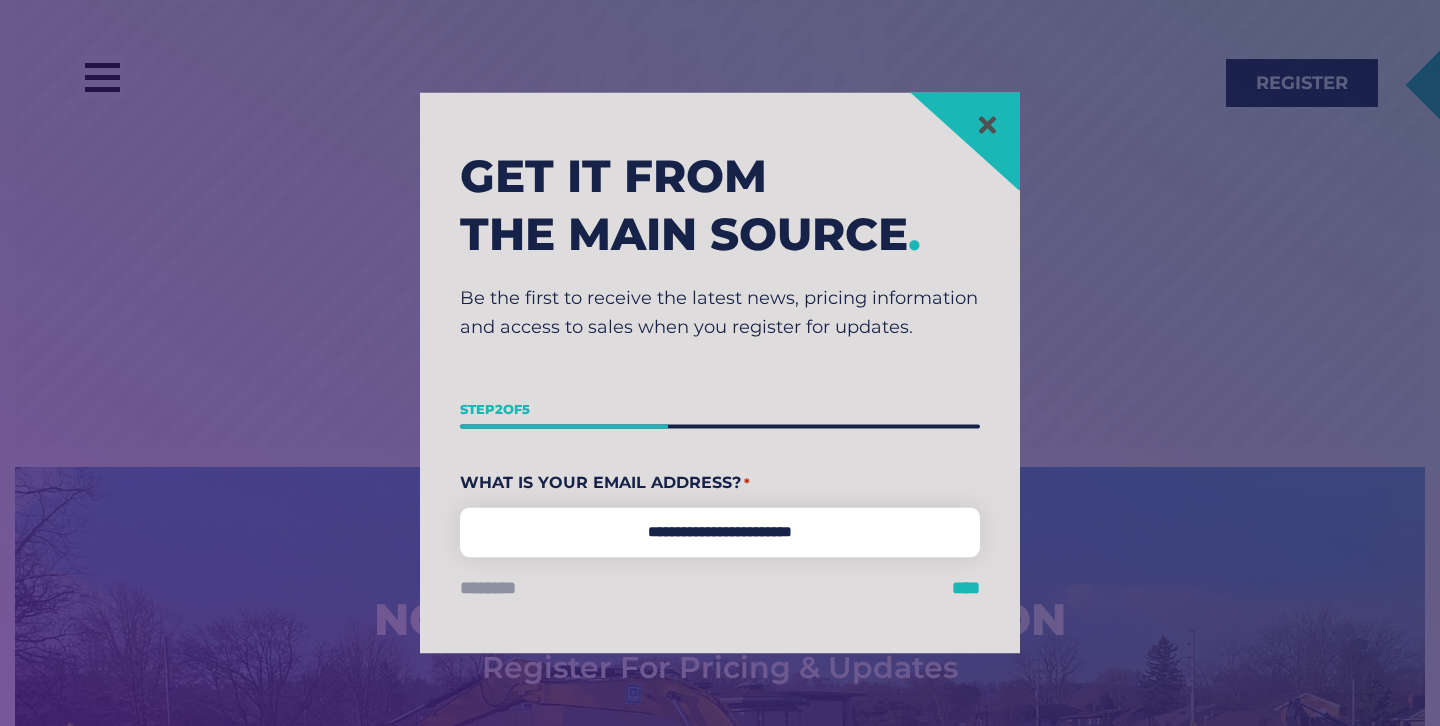 type on "**********" 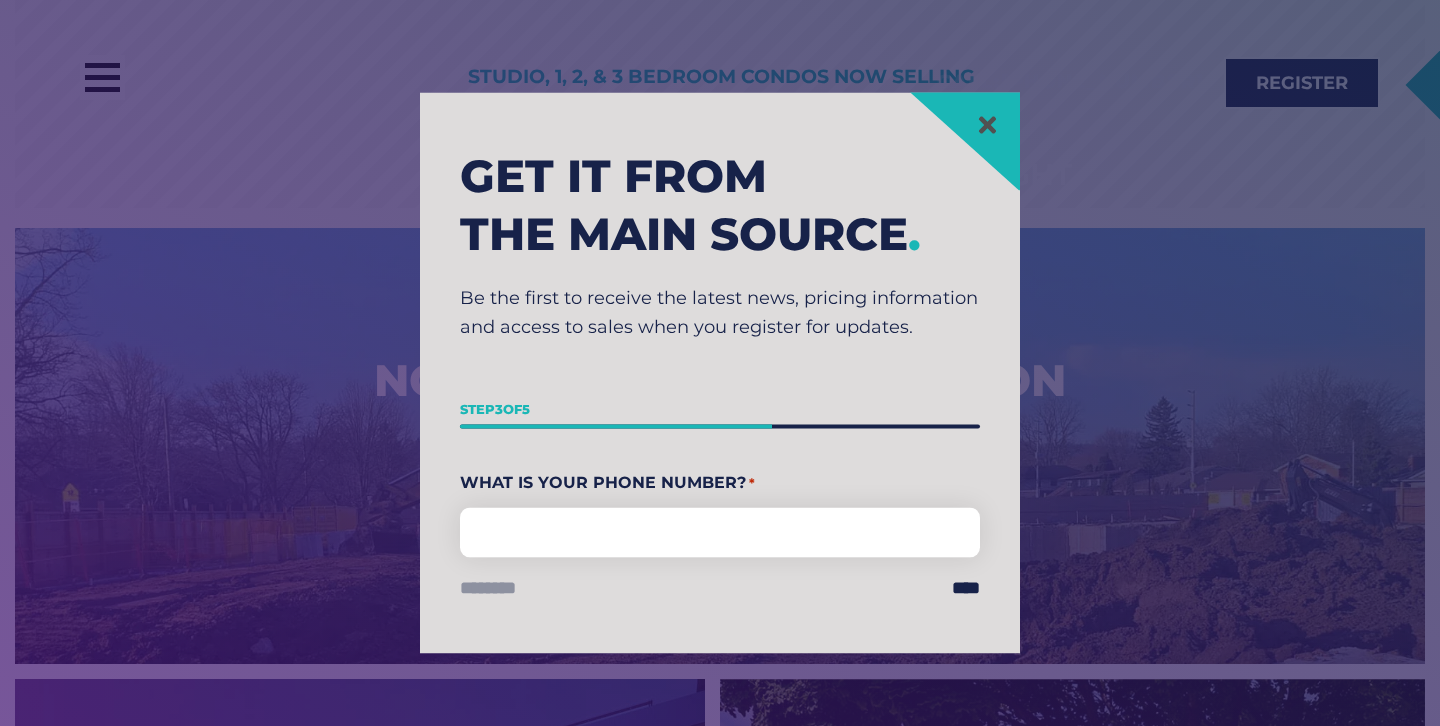scroll, scrollTop: 588, scrollLeft: 0, axis: vertical 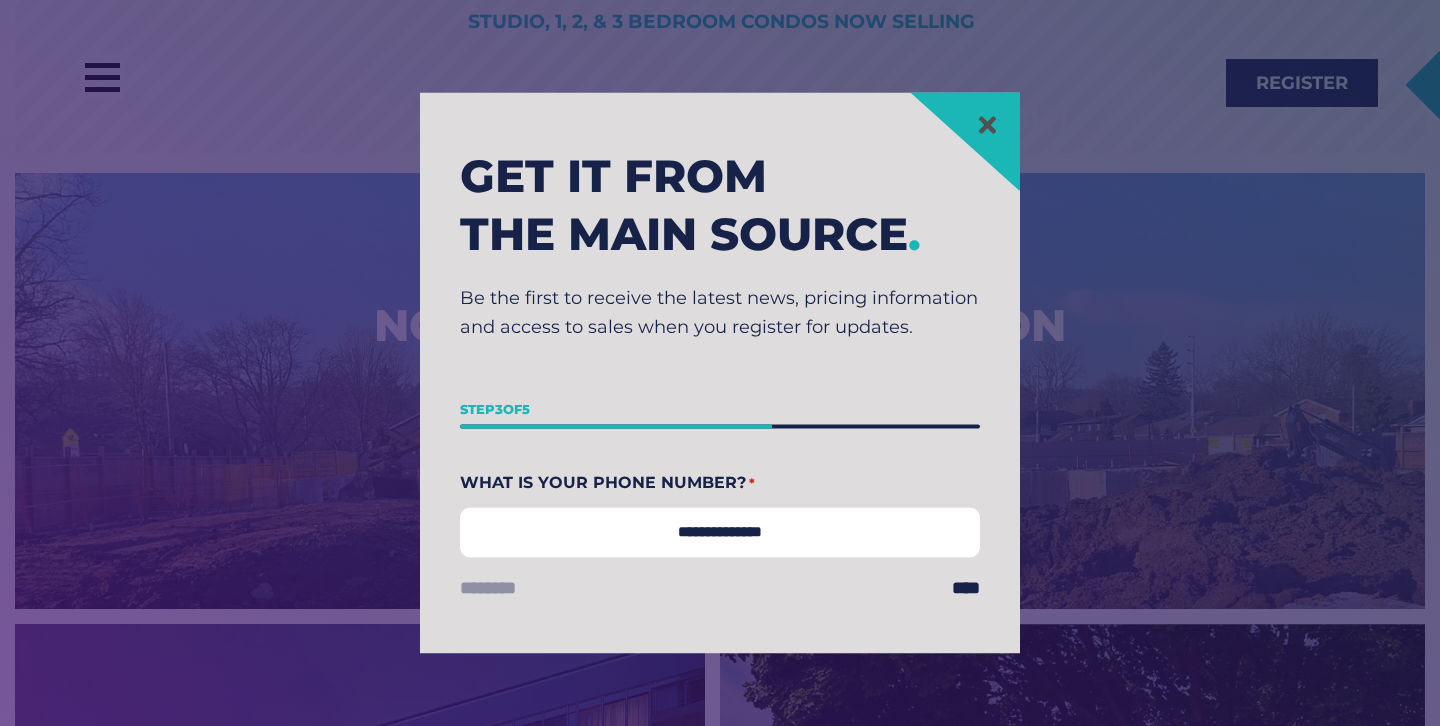 click on "**********" at bounding box center (720, 533) 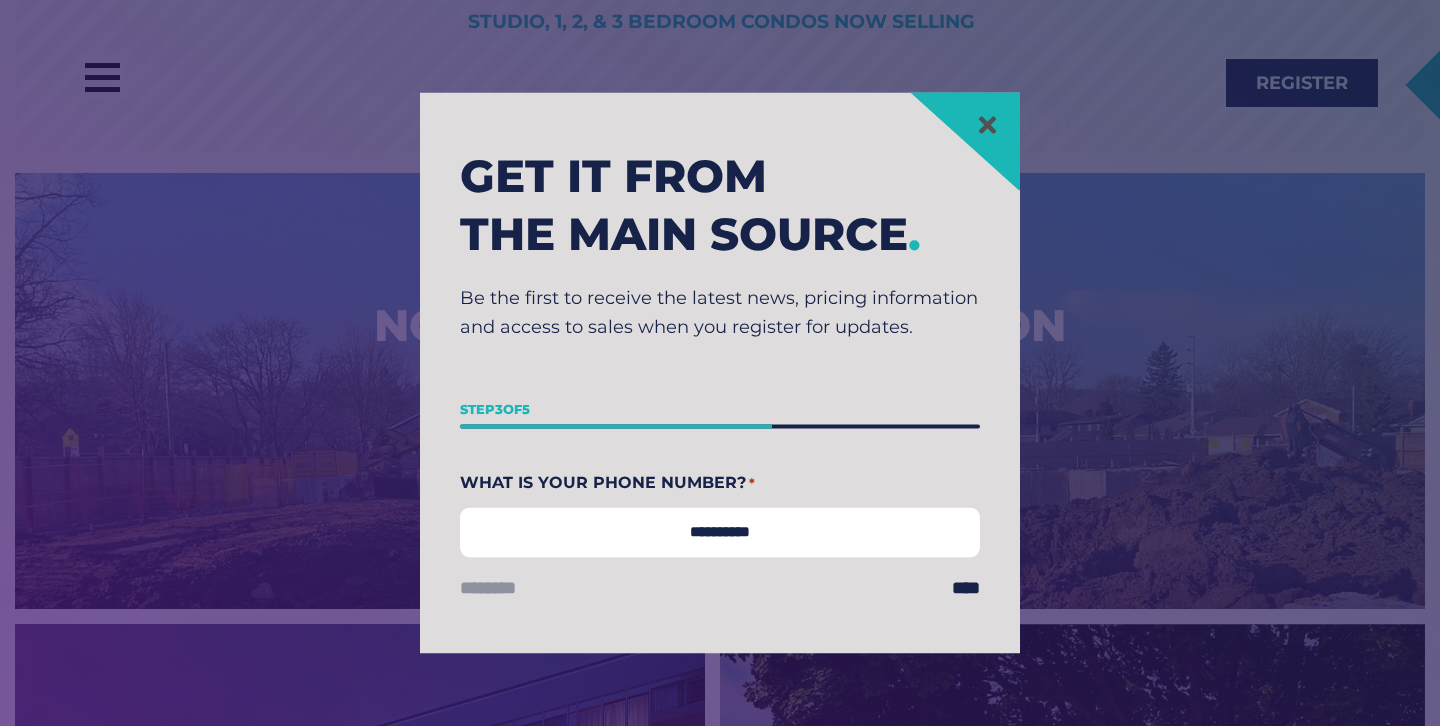 type on "**********" 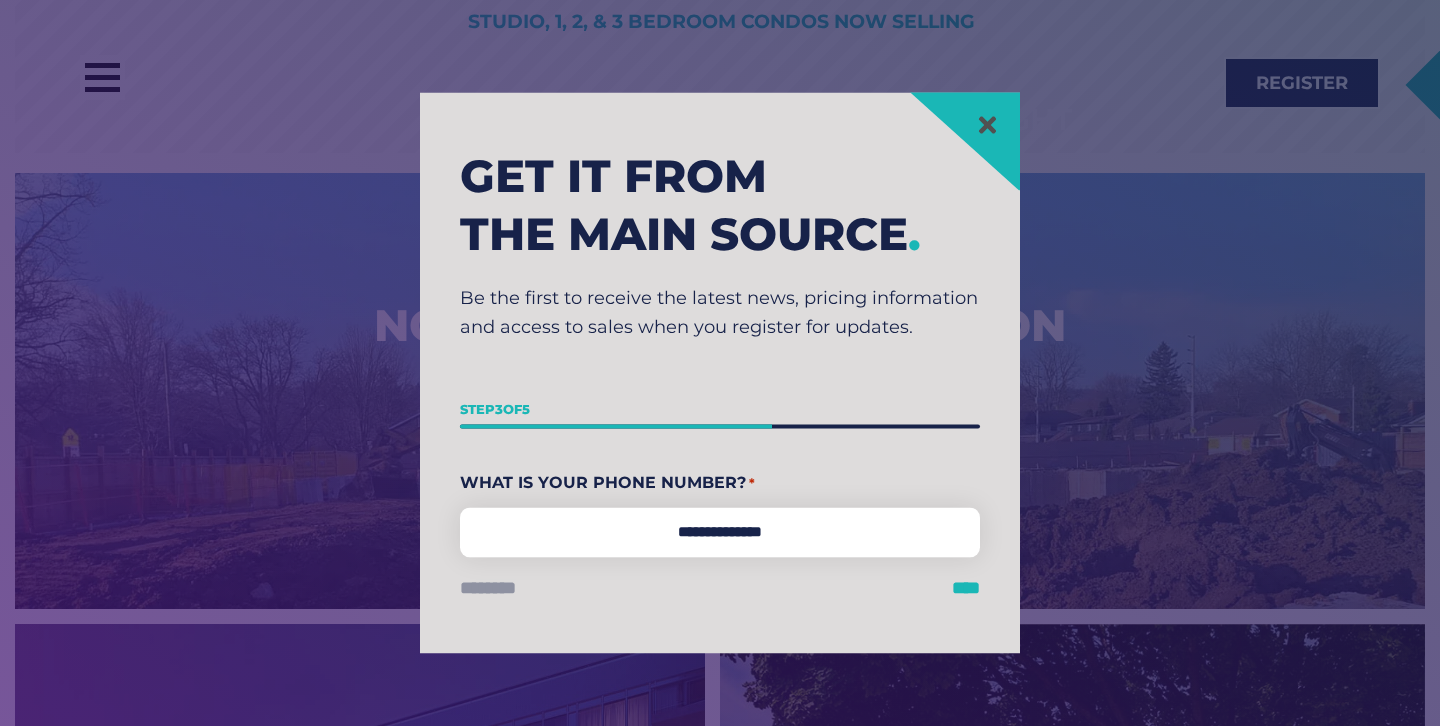 click on "****" at bounding box center [966, 589] 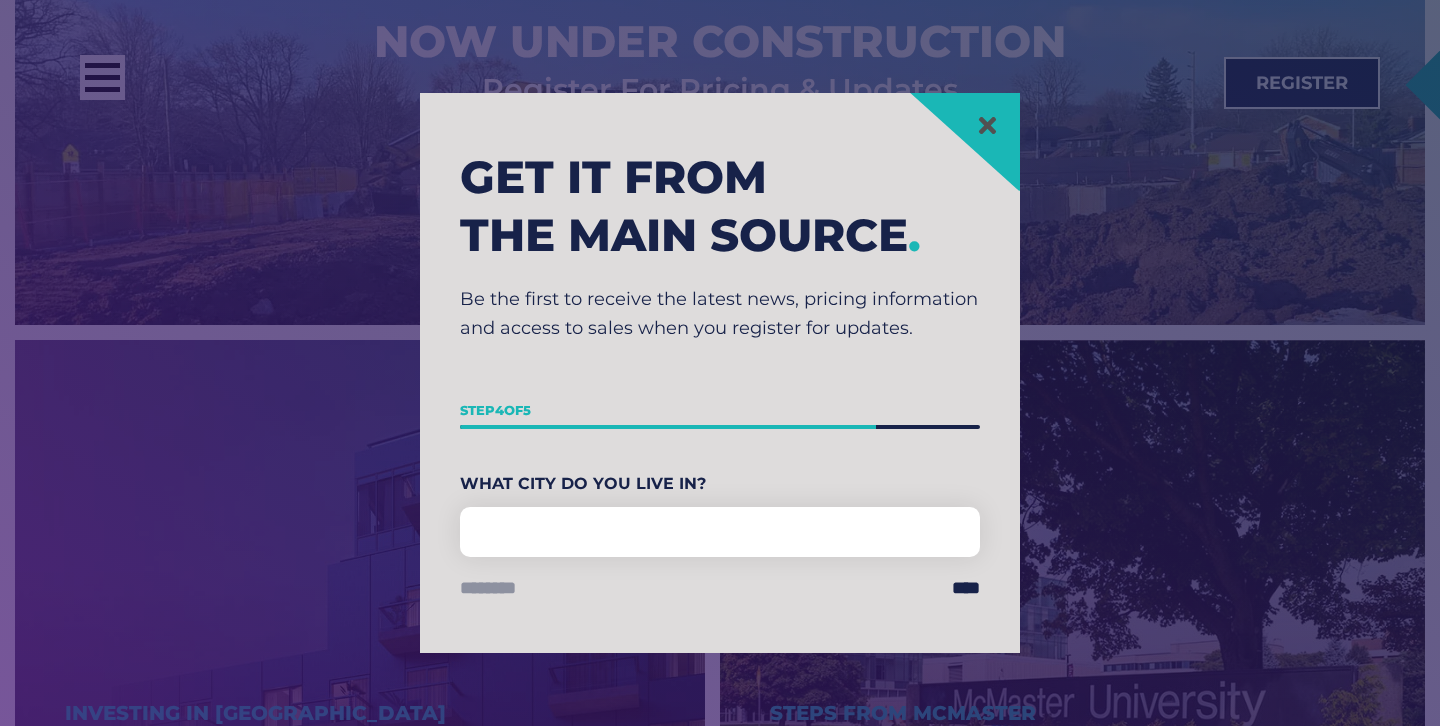scroll, scrollTop: 883, scrollLeft: 0, axis: vertical 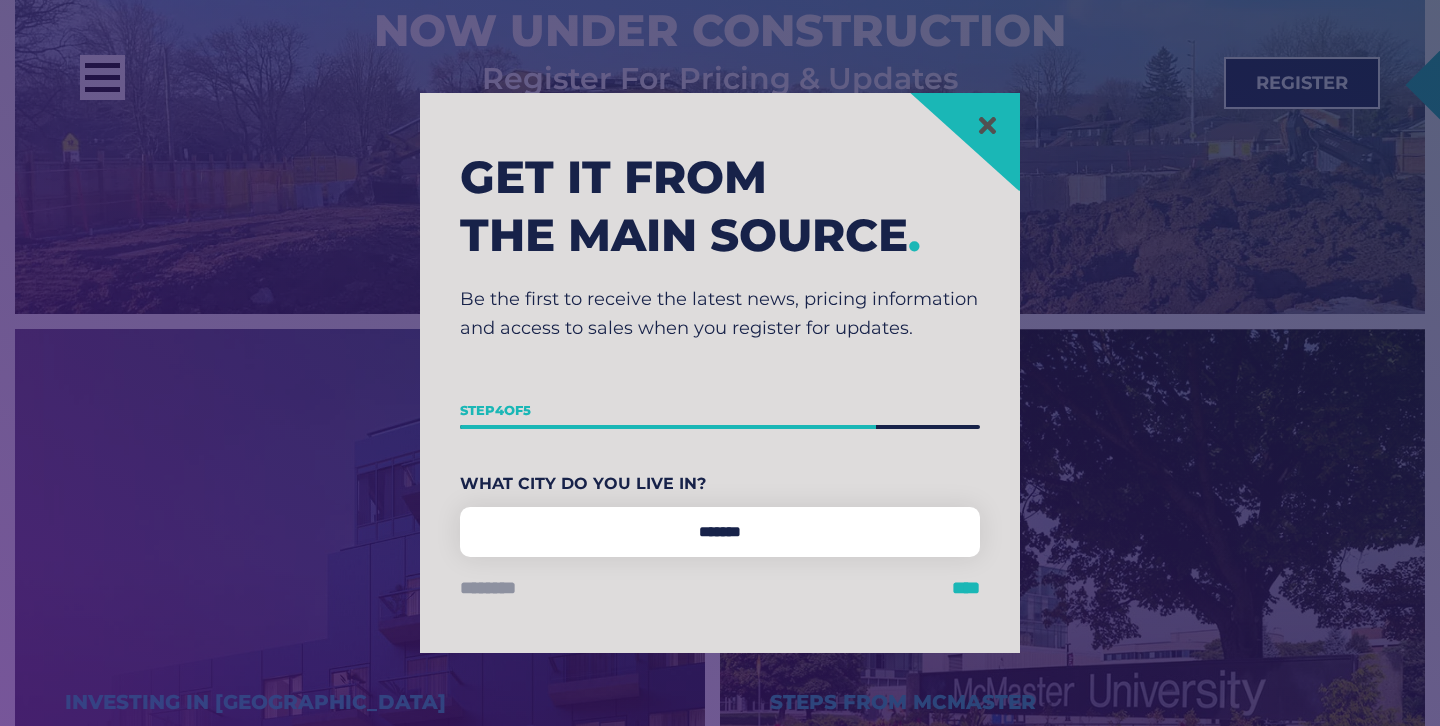 type on "*******" 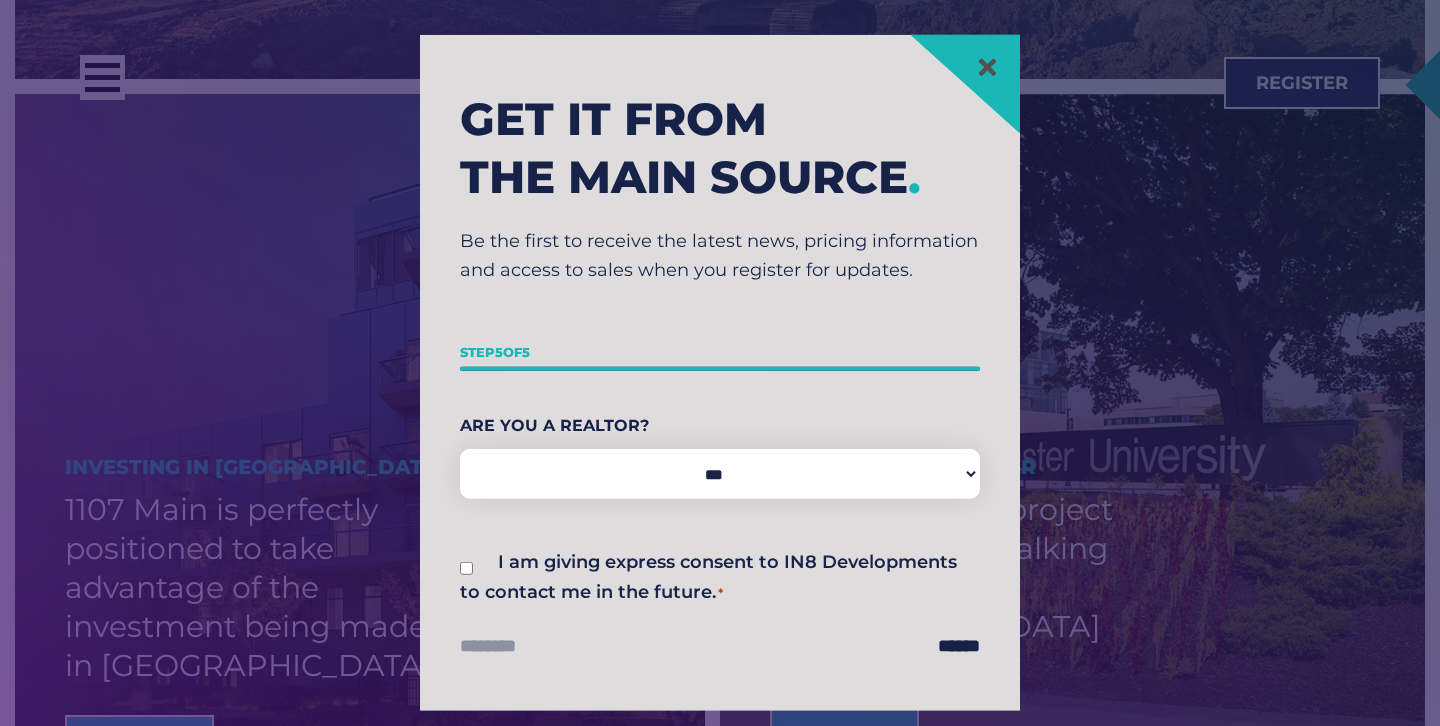 scroll, scrollTop: 1119, scrollLeft: 0, axis: vertical 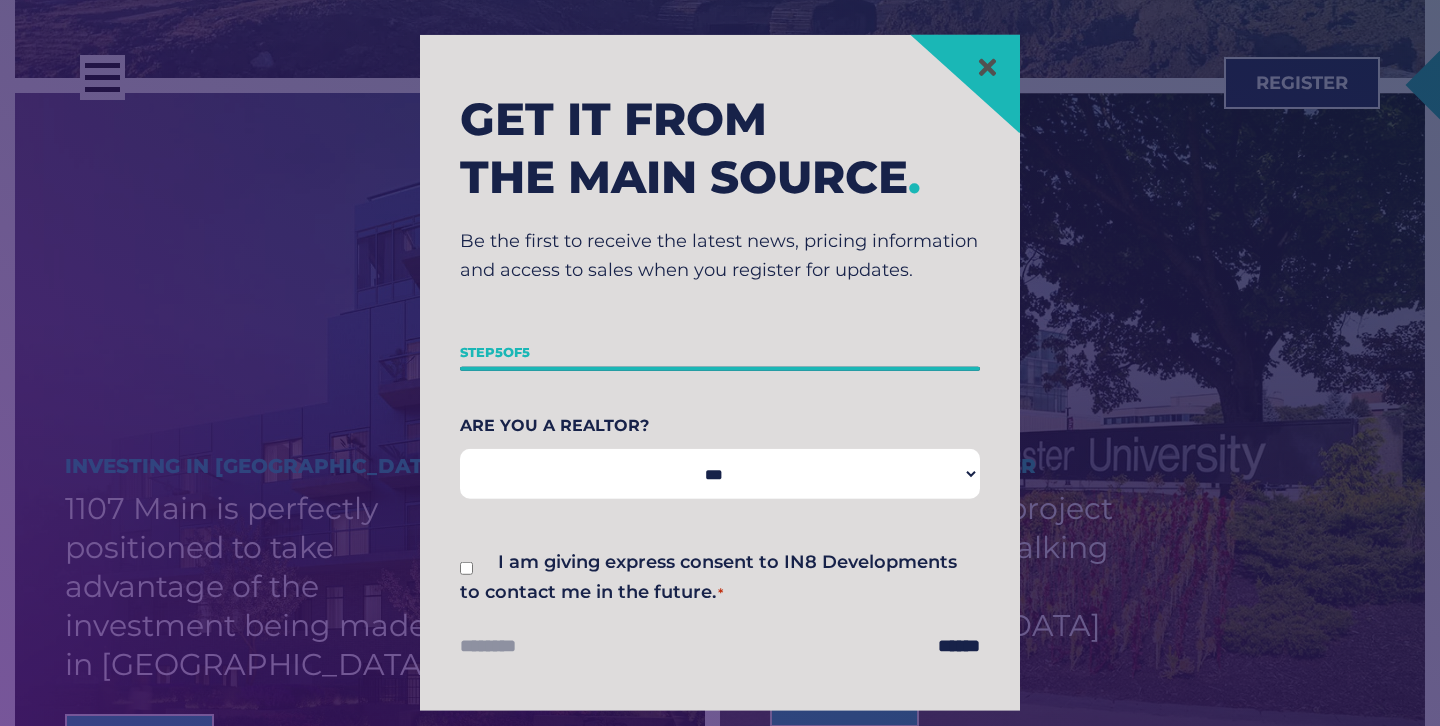 click on "*** **" at bounding box center [720, 474] 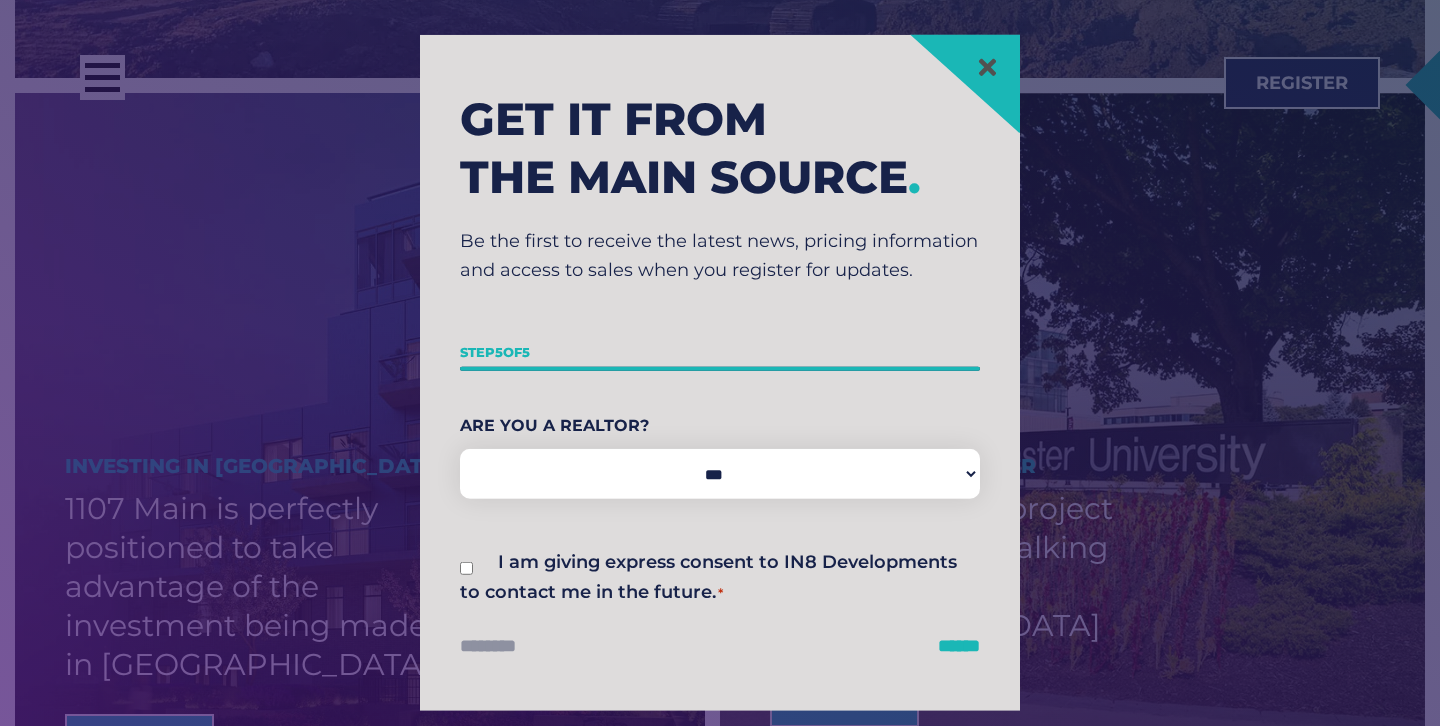 click on "******" at bounding box center [959, 646] 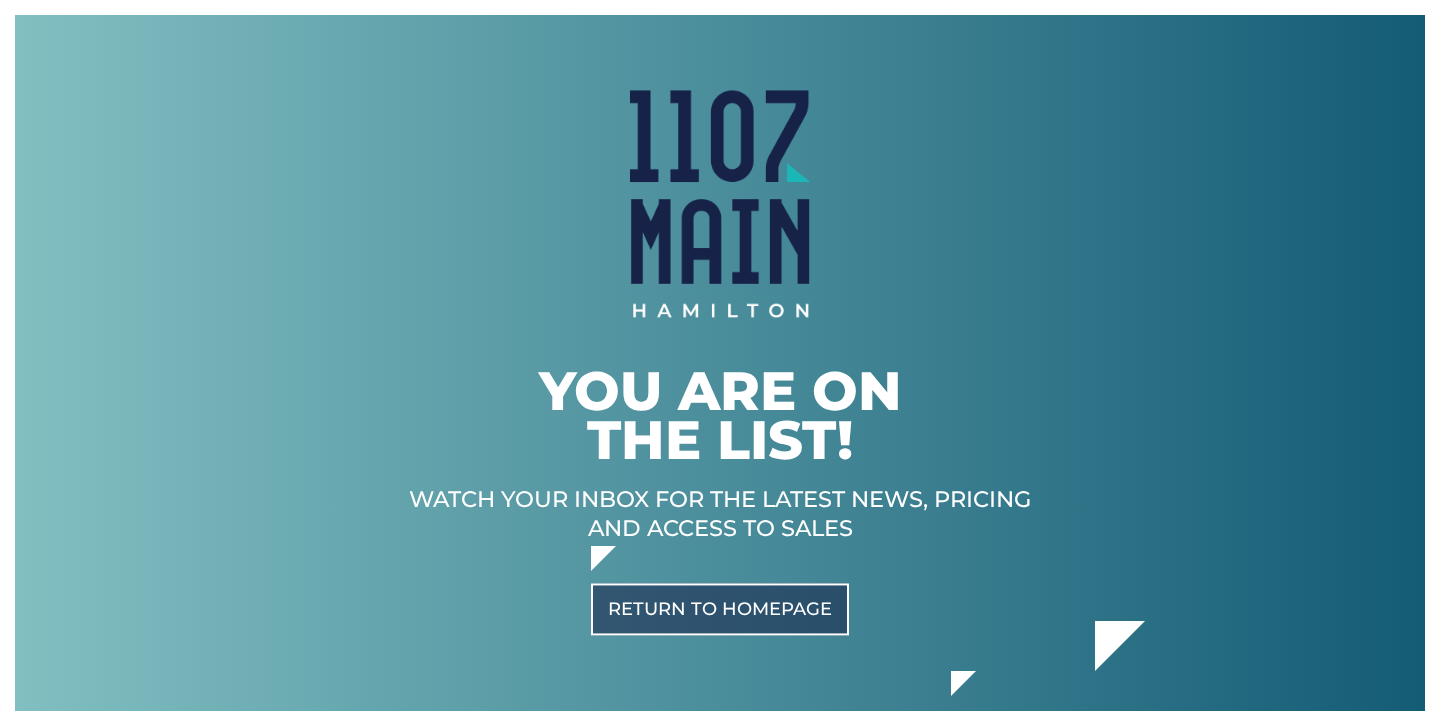 scroll, scrollTop: 0, scrollLeft: 0, axis: both 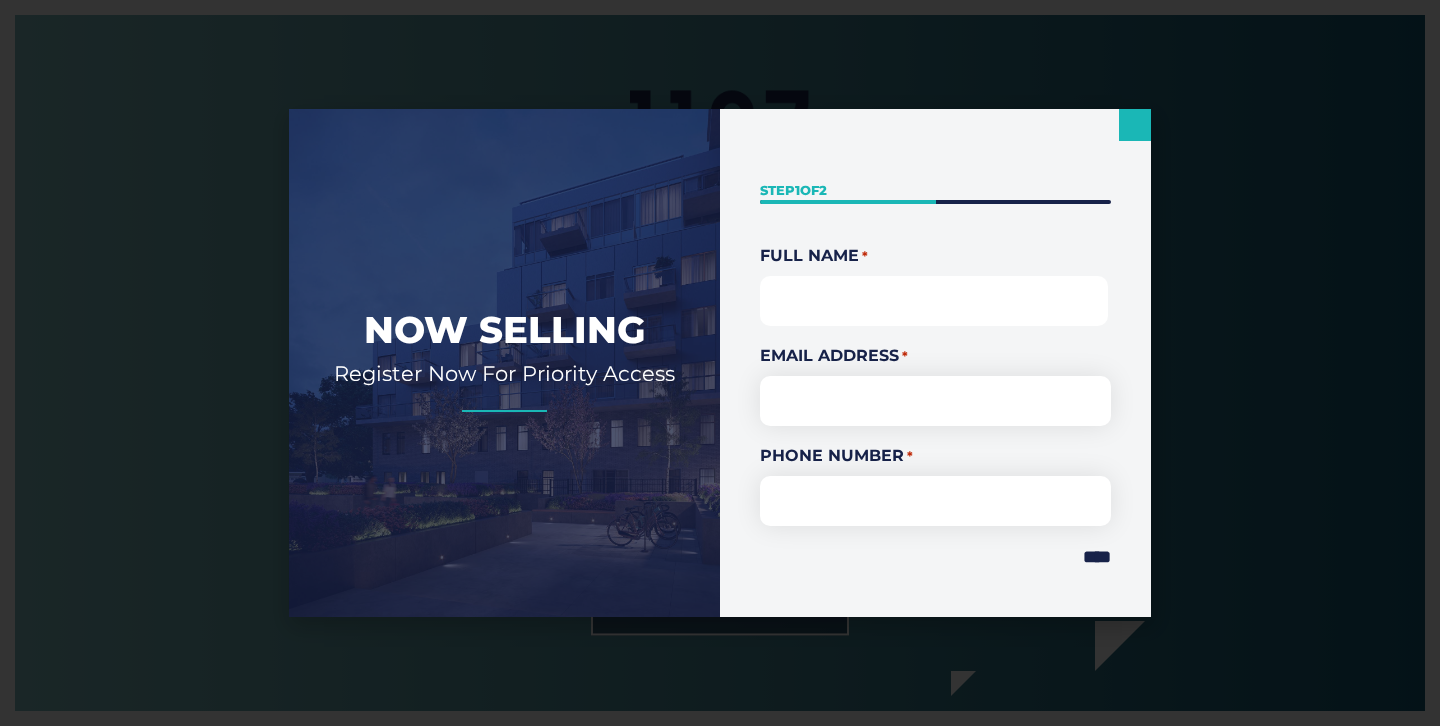 click on "First" at bounding box center [934, 301] 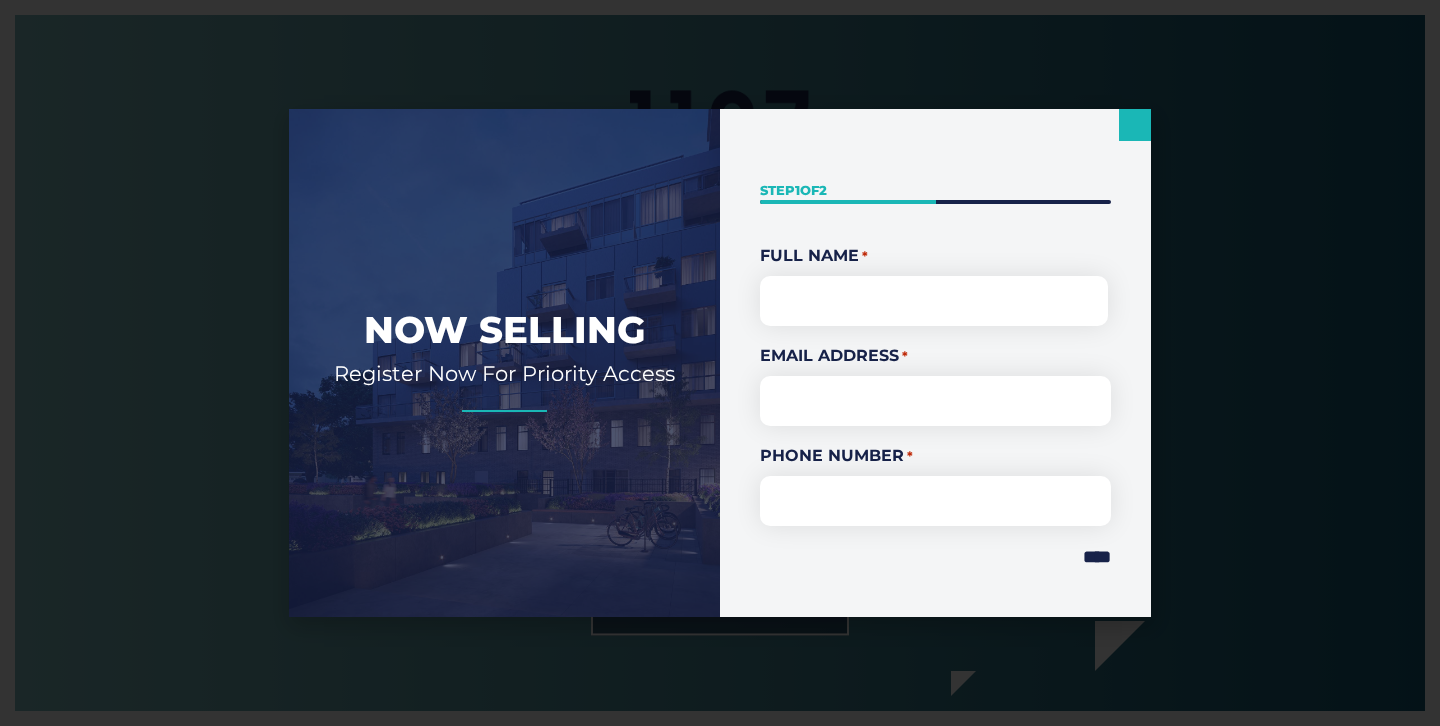 click on "Now Selling
Register Now For Priority Access
" * " indicates required fields
Step  1  of  2
50%
Full Name *
First
Email Address *
* ****" at bounding box center [720, 363] 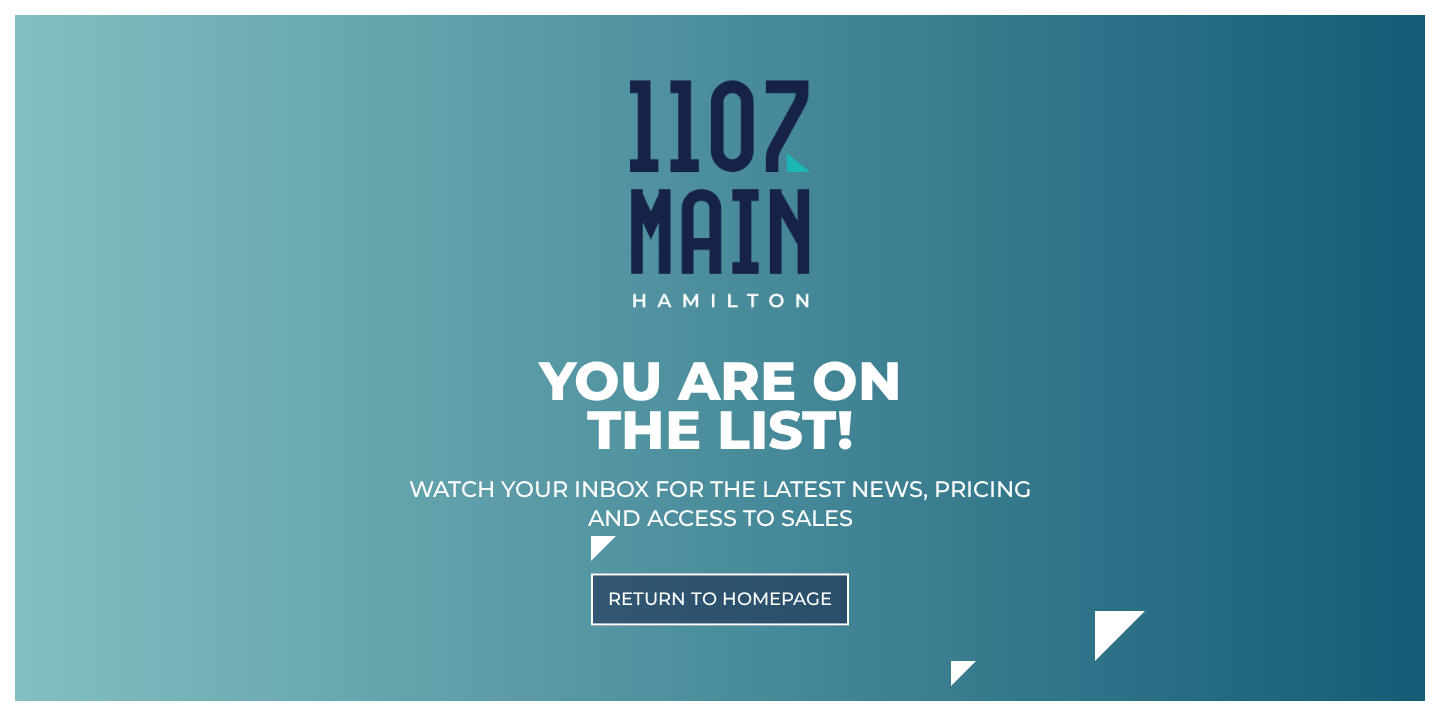 scroll, scrollTop: 0, scrollLeft: 0, axis: both 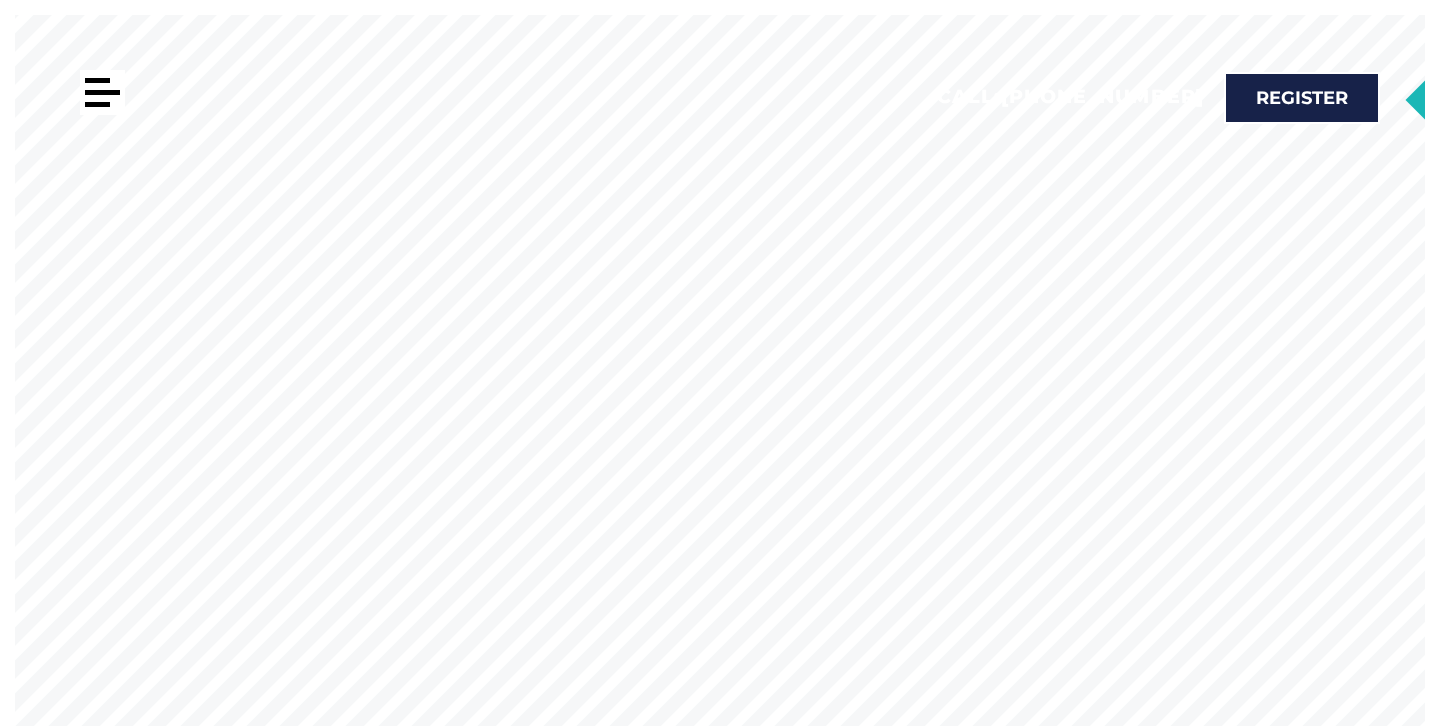 click at bounding box center [102, 92] 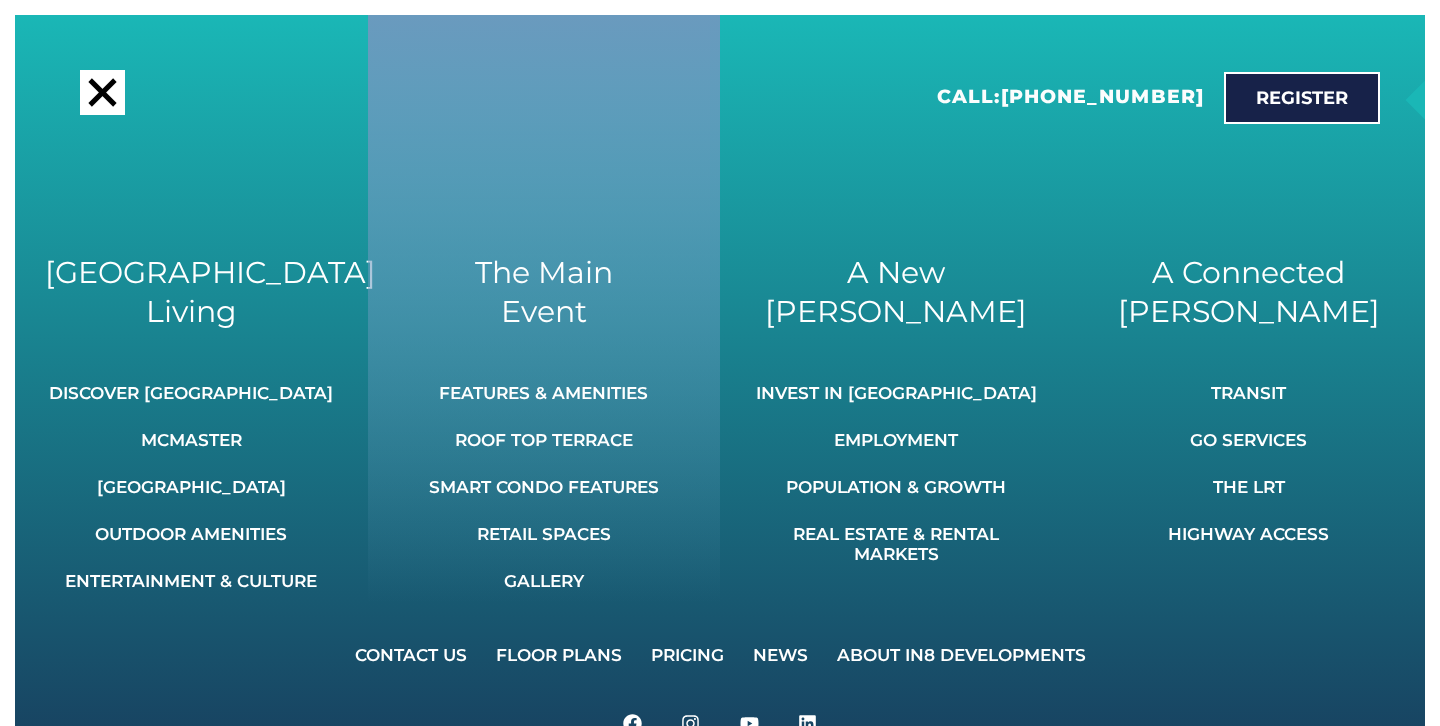 scroll, scrollTop: 16, scrollLeft: 0, axis: vertical 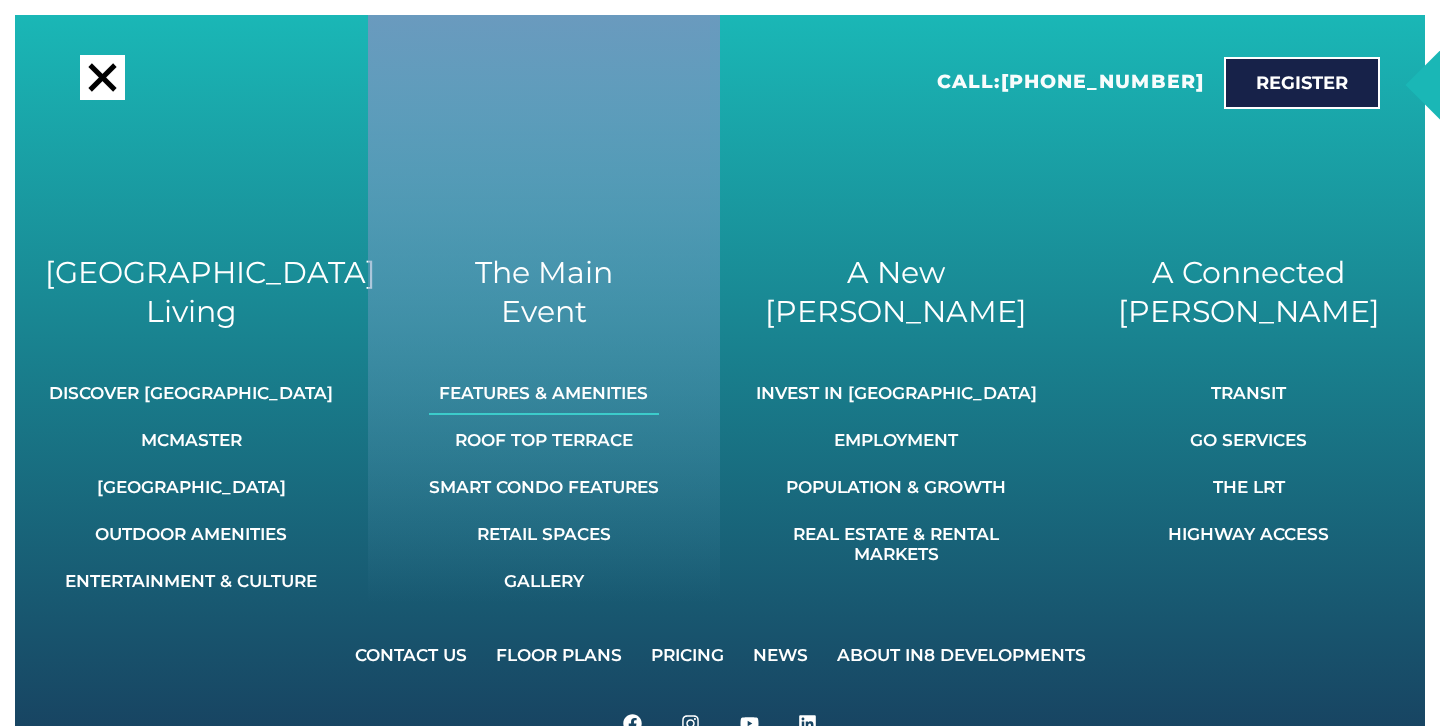 click on "Features & Amenities" 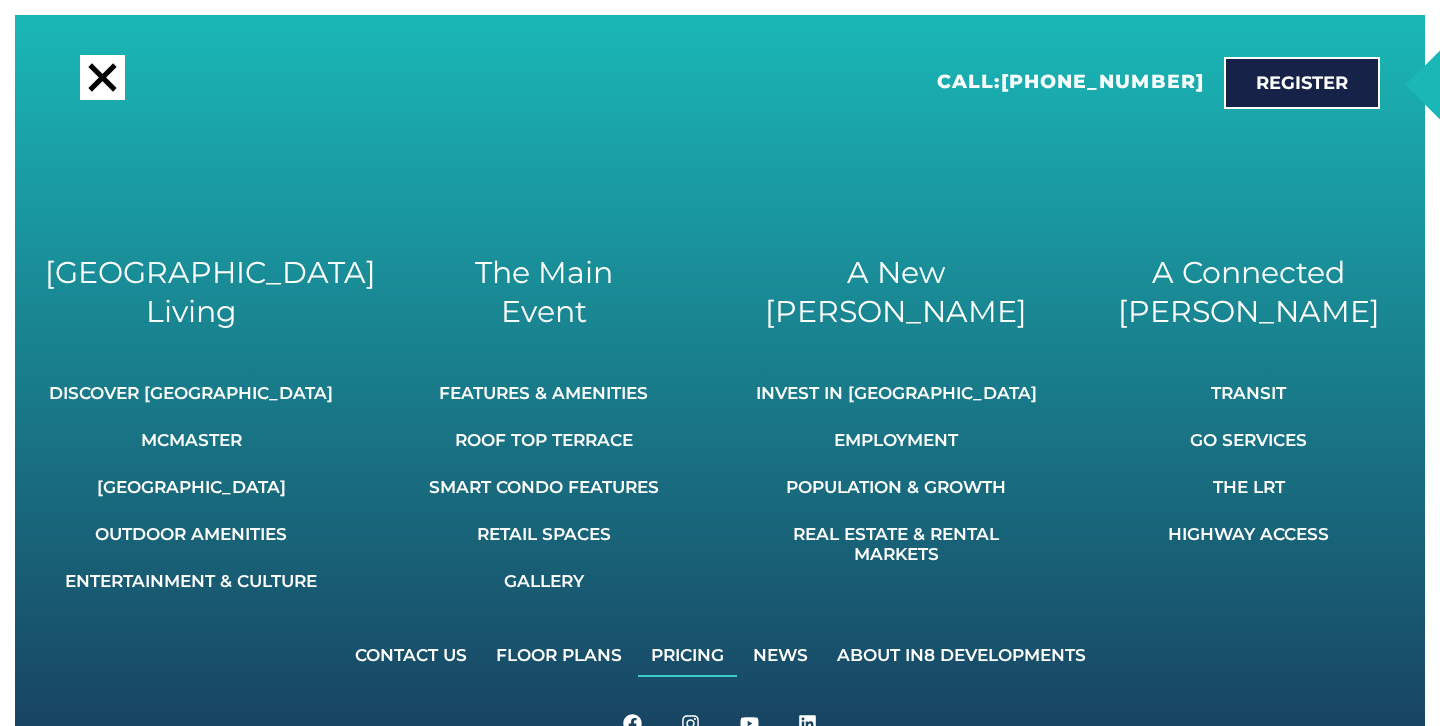 click on "Pricing" 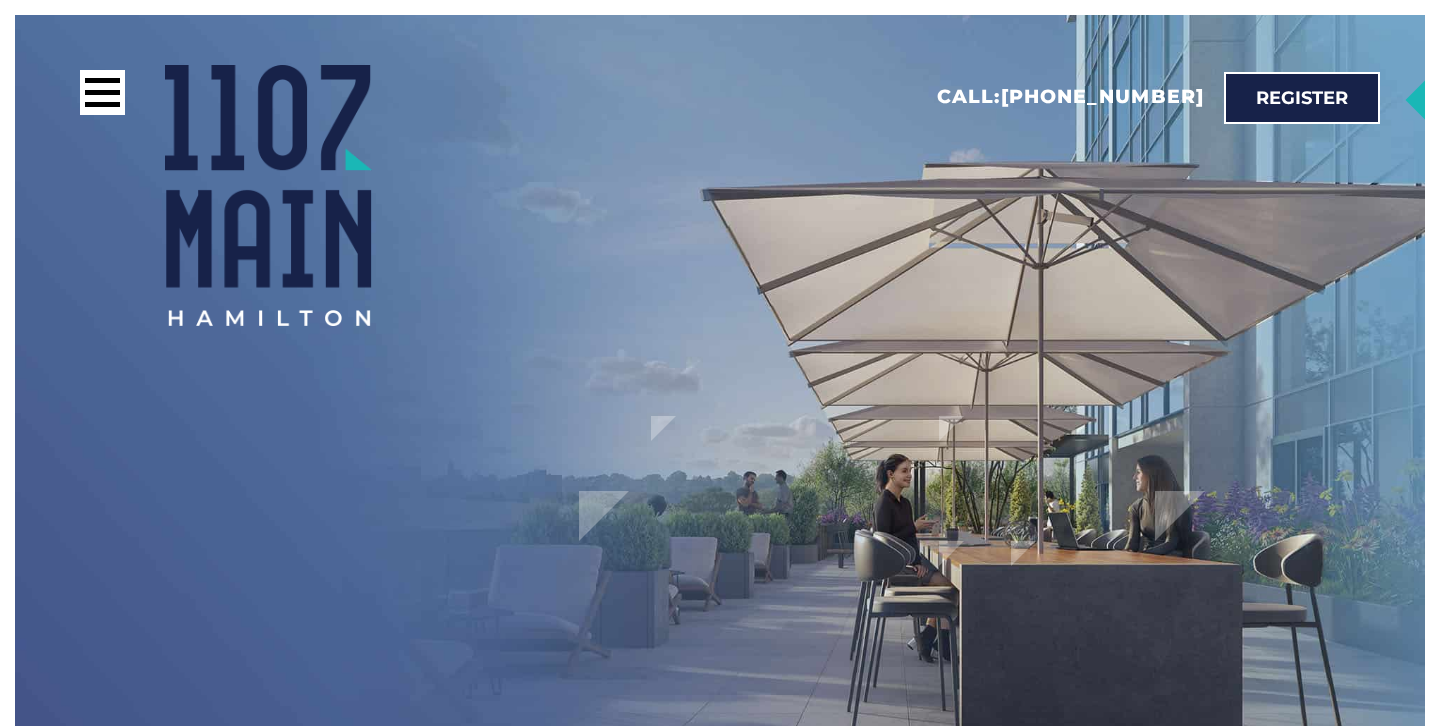 scroll, scrollTop: 0, scrollLeft: 0, axis: both 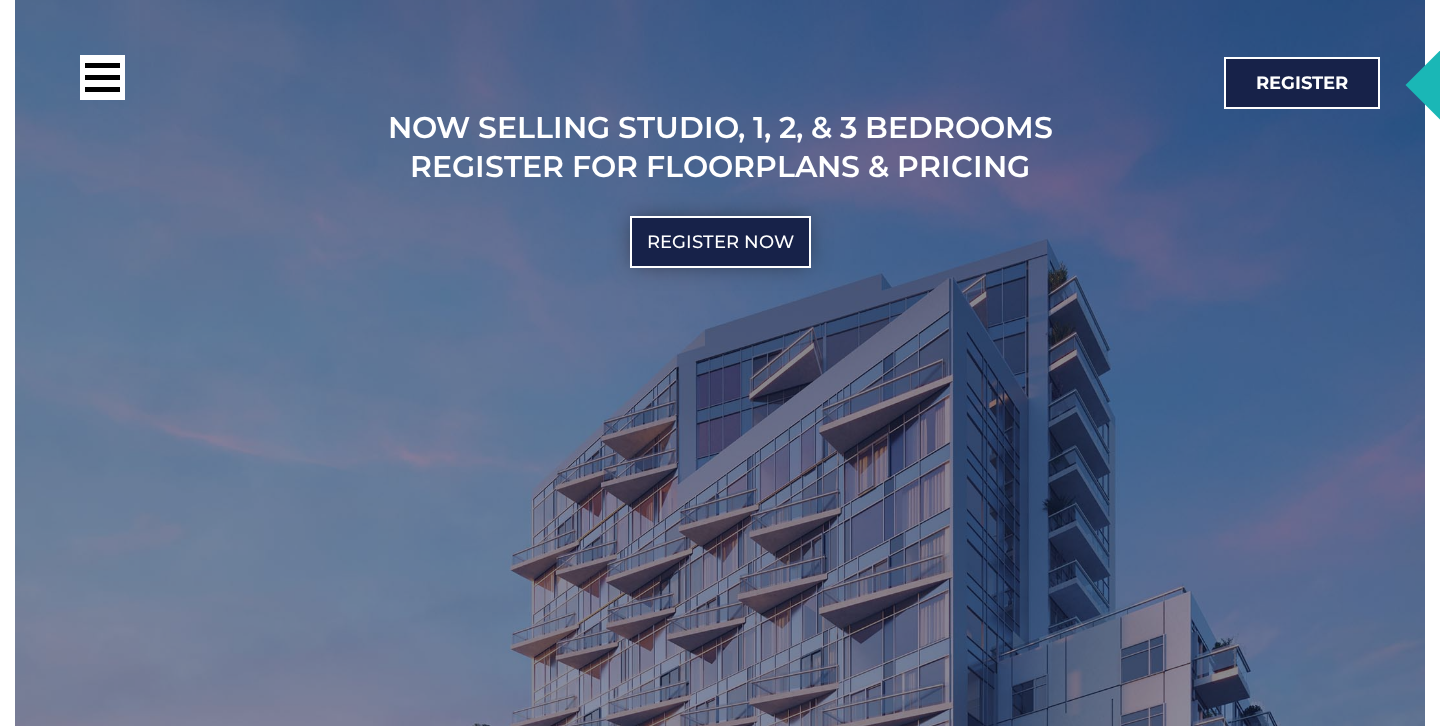 click on "Register Now" at bounding box center (720, 242) 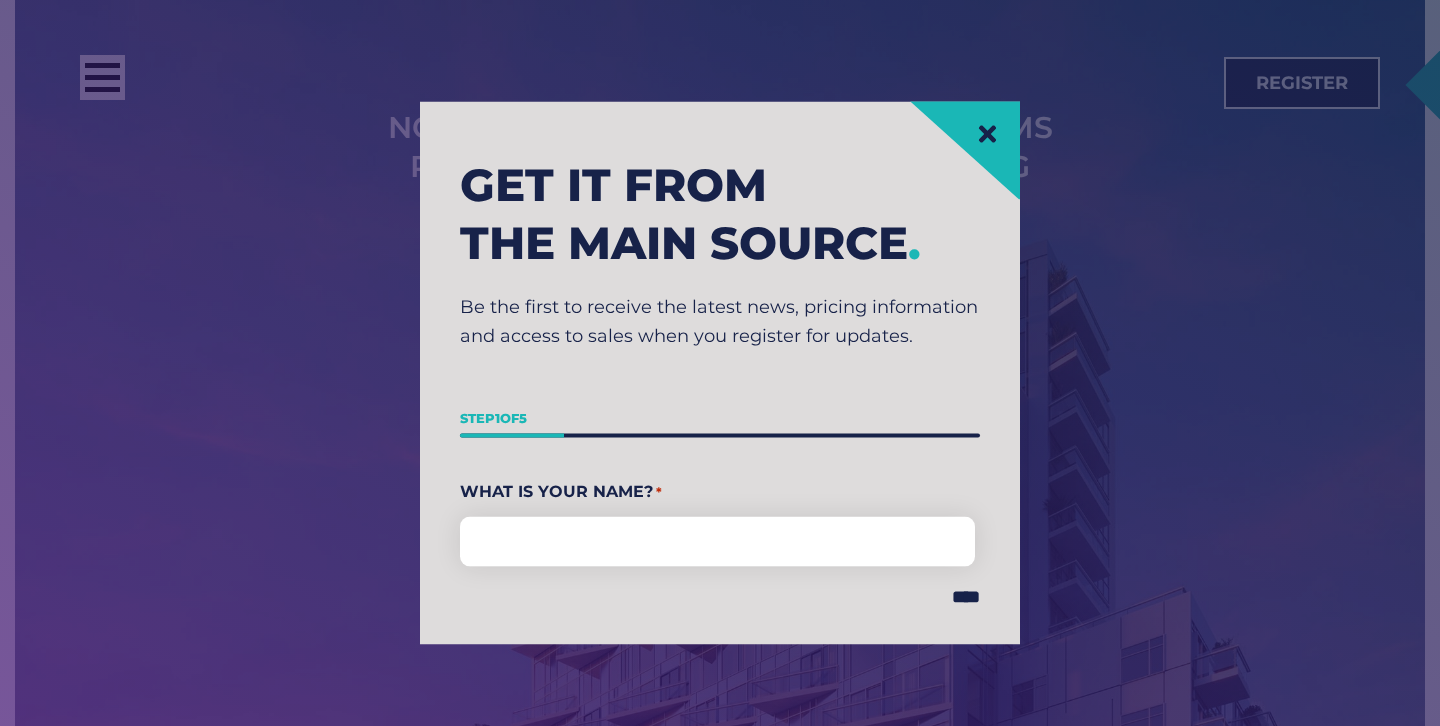 click 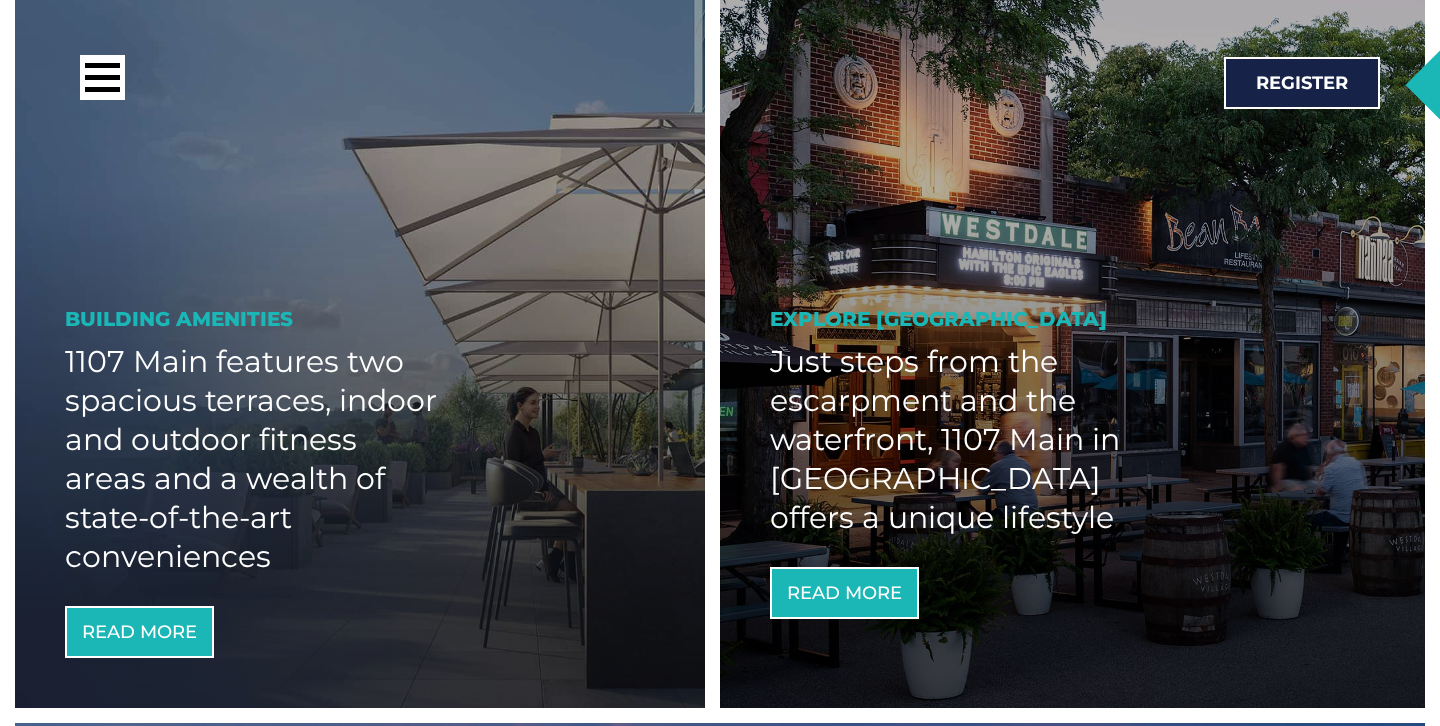 scroll, scrollTop: 2147, scrollLeft: 0, axis: vertical 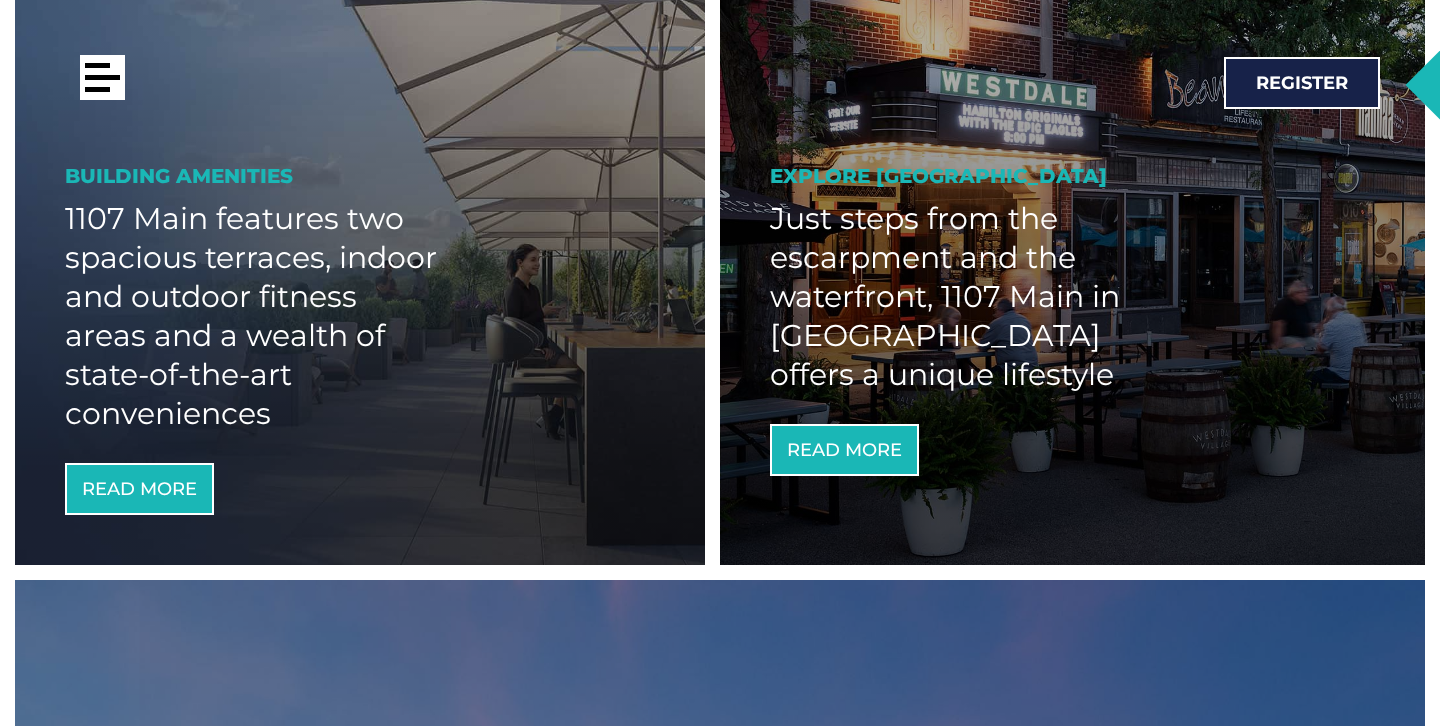 click at bounding box center [102, 77] 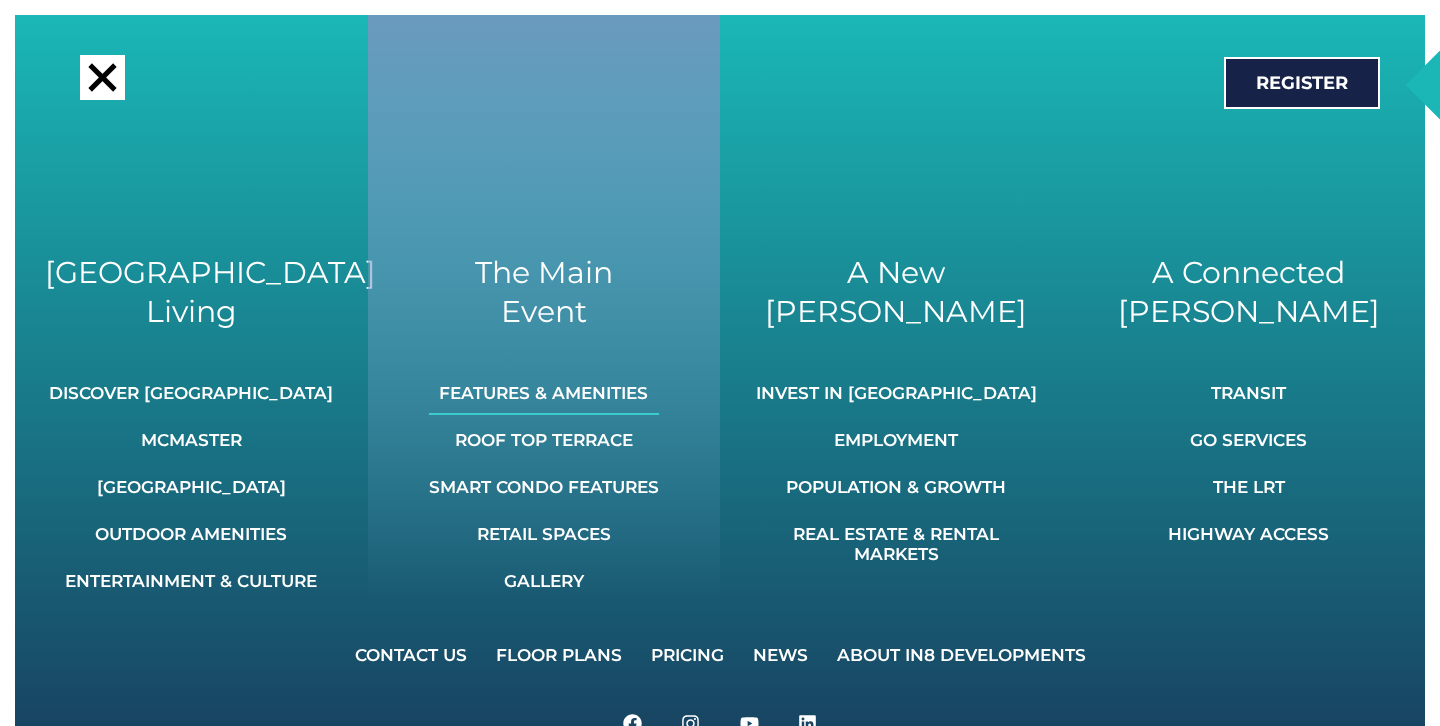 click on "Features & Amenities" 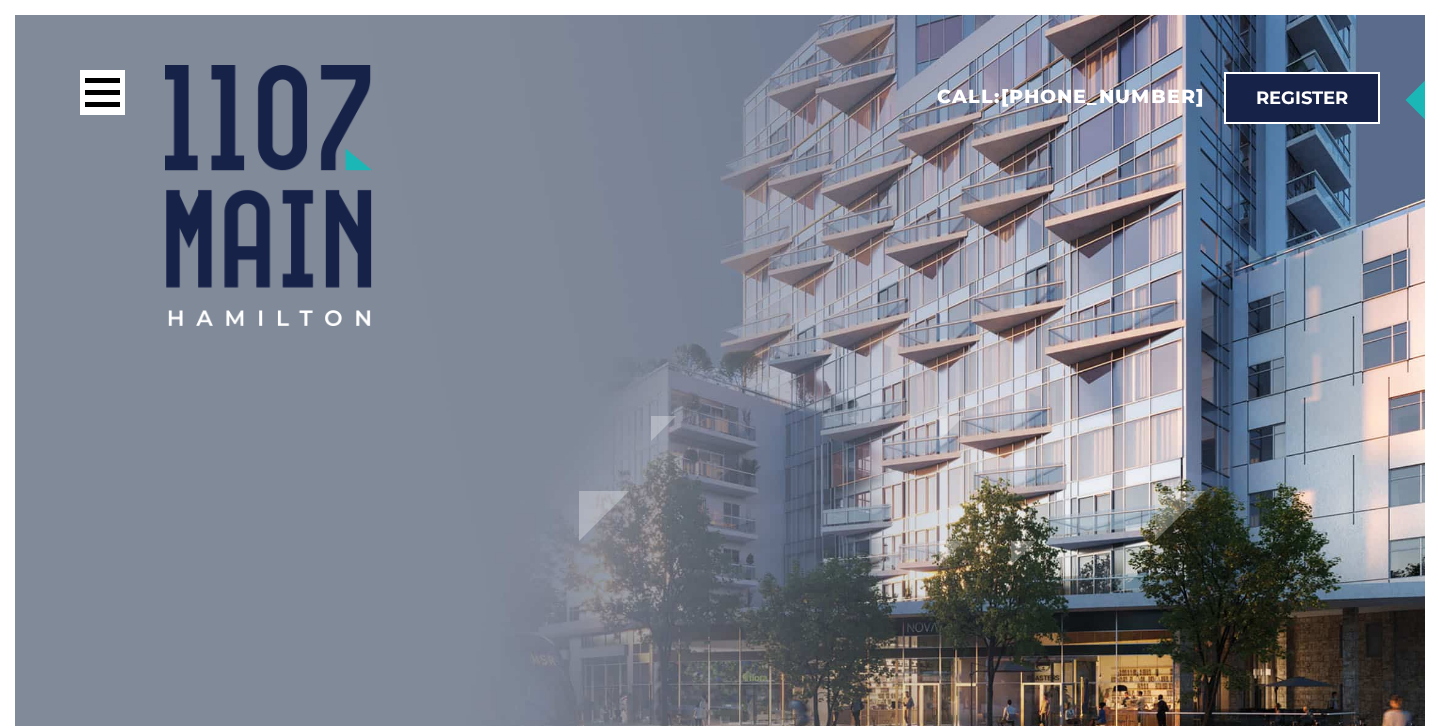 scroll, scrollTop: 0, scrollLeft: 0, axis: both 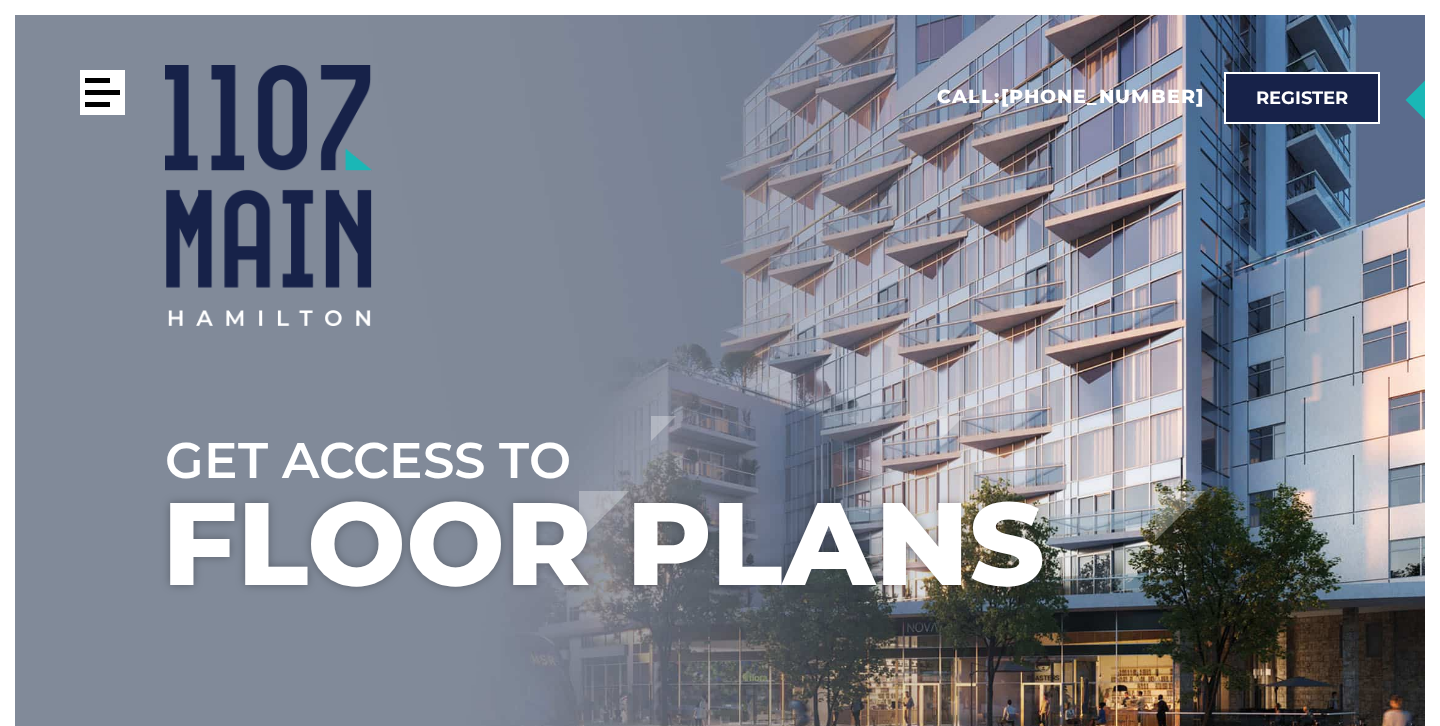 click at bounding box center (102, 92) 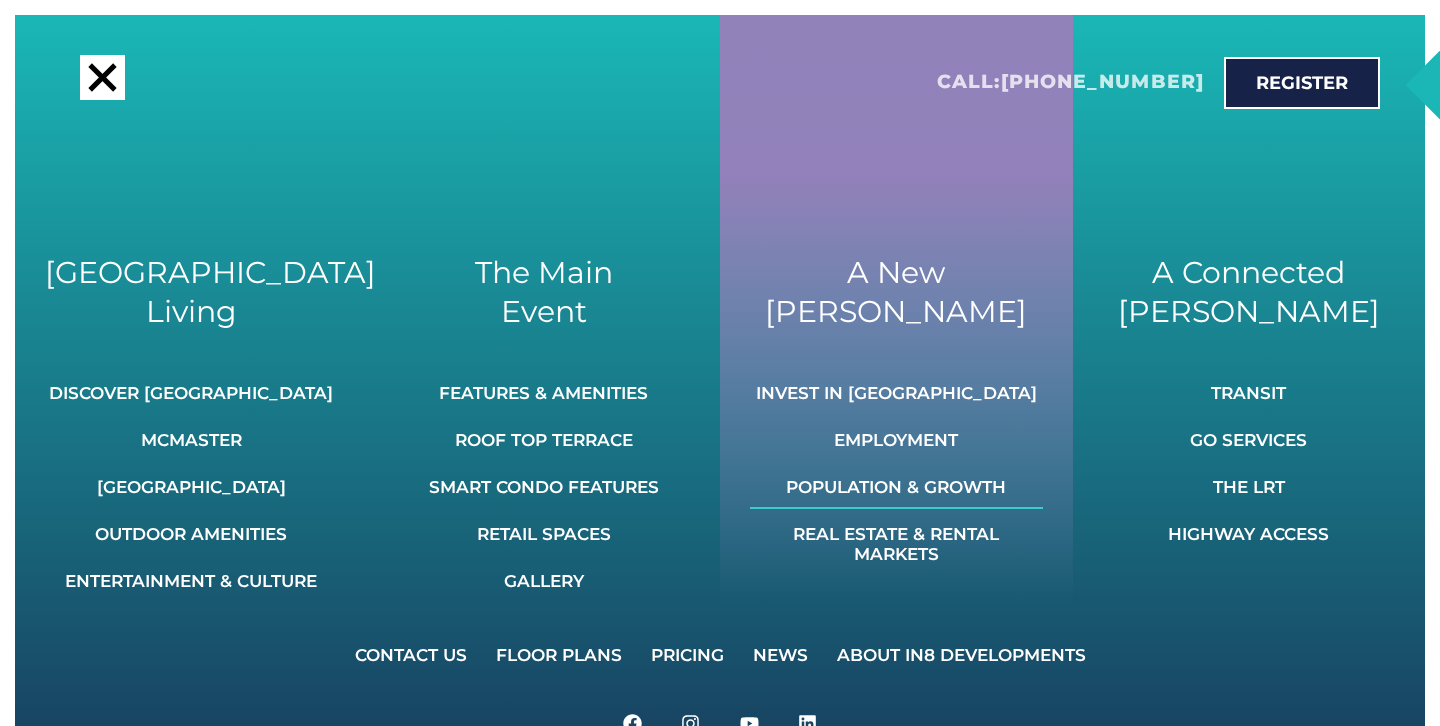 scroll, scrollTop: 411, scrollLeft: 0, axis: vertical 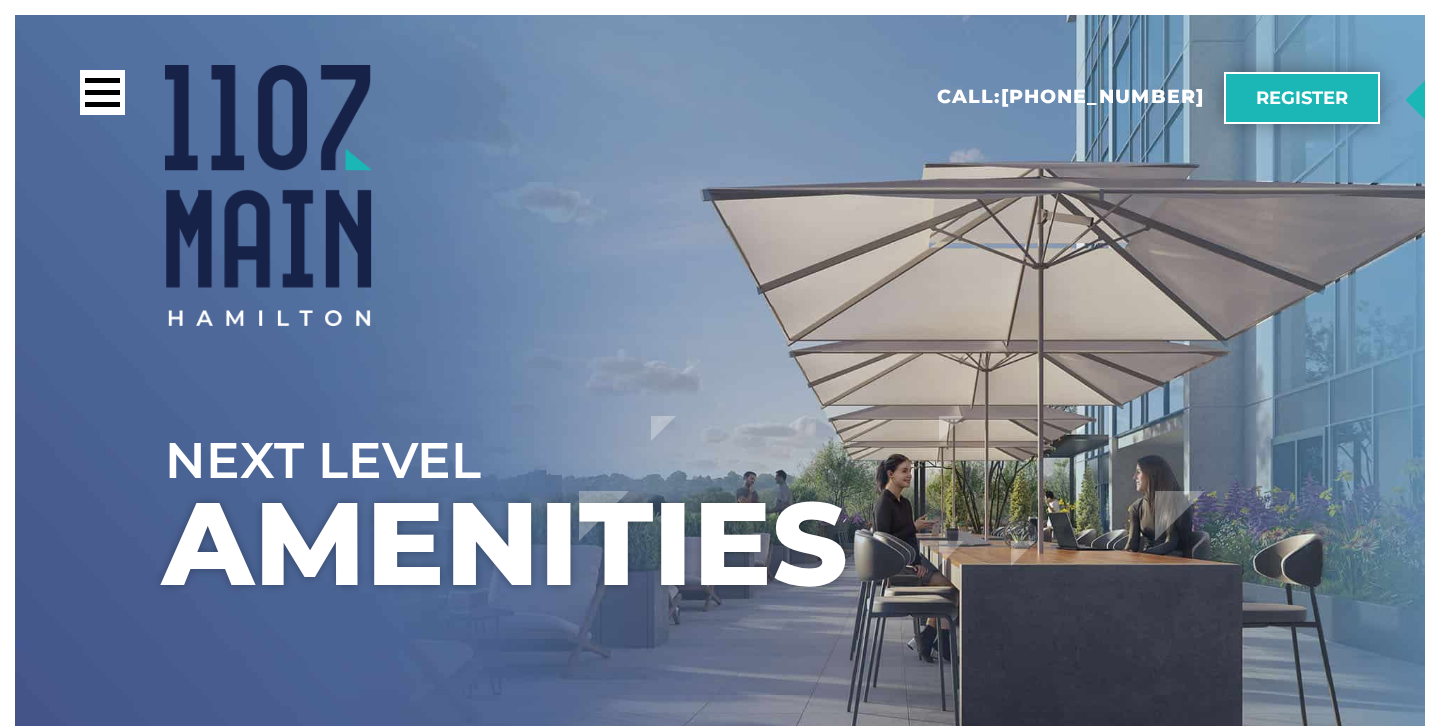 click on "Register" at bounding box center [1302, 98] 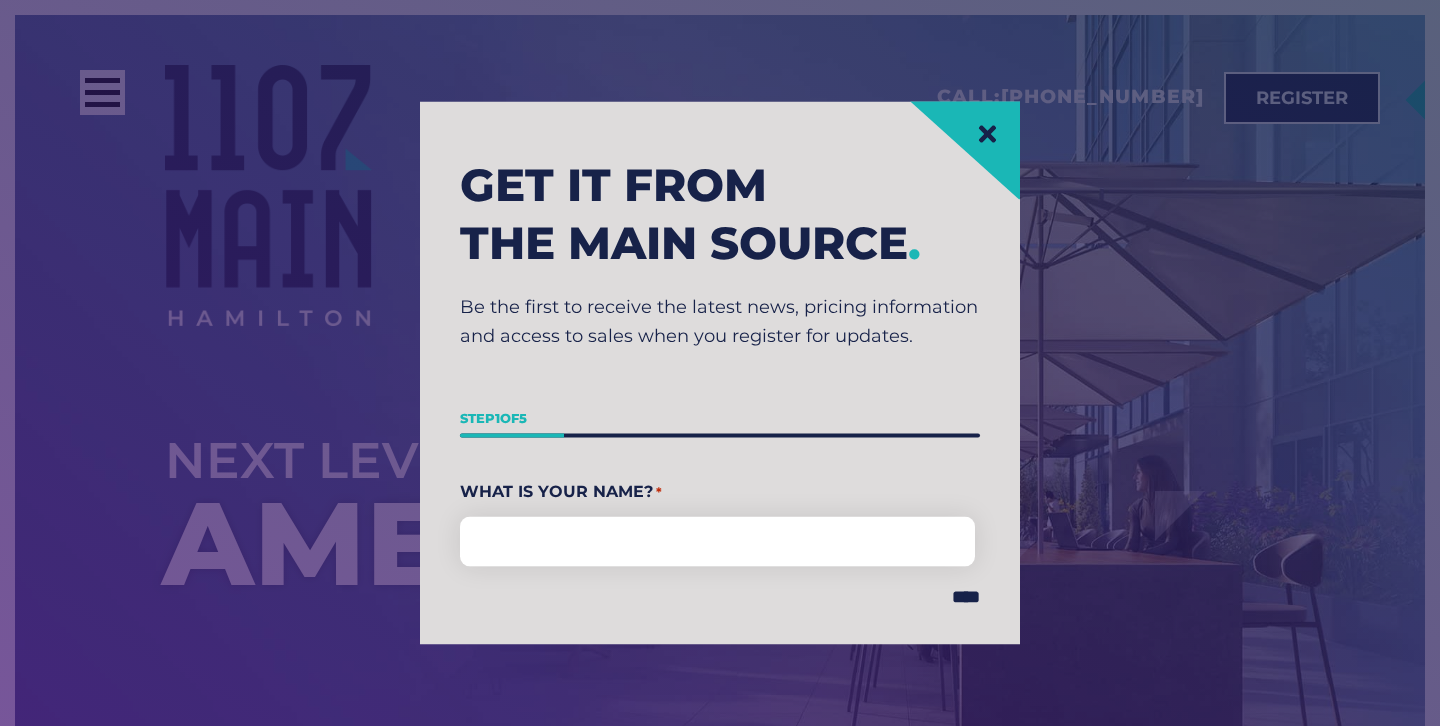 click 